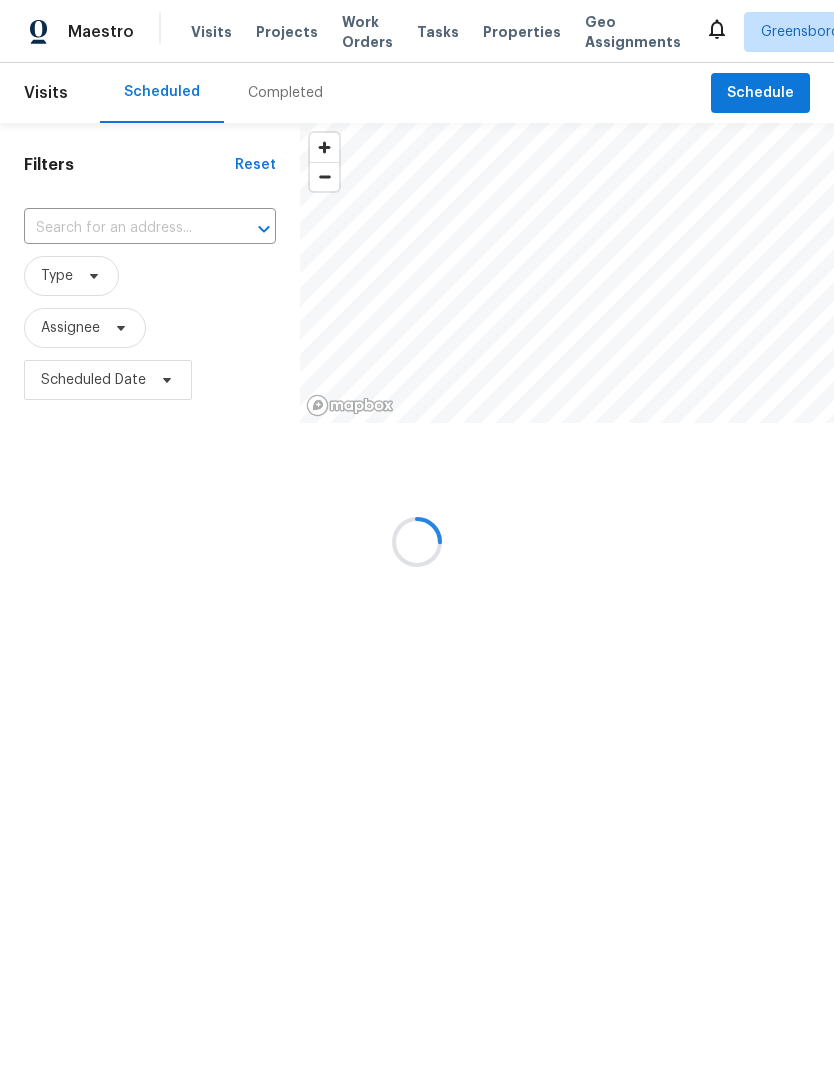 scroll, scrollTop: 0, scrollLeft: 0, axis: both 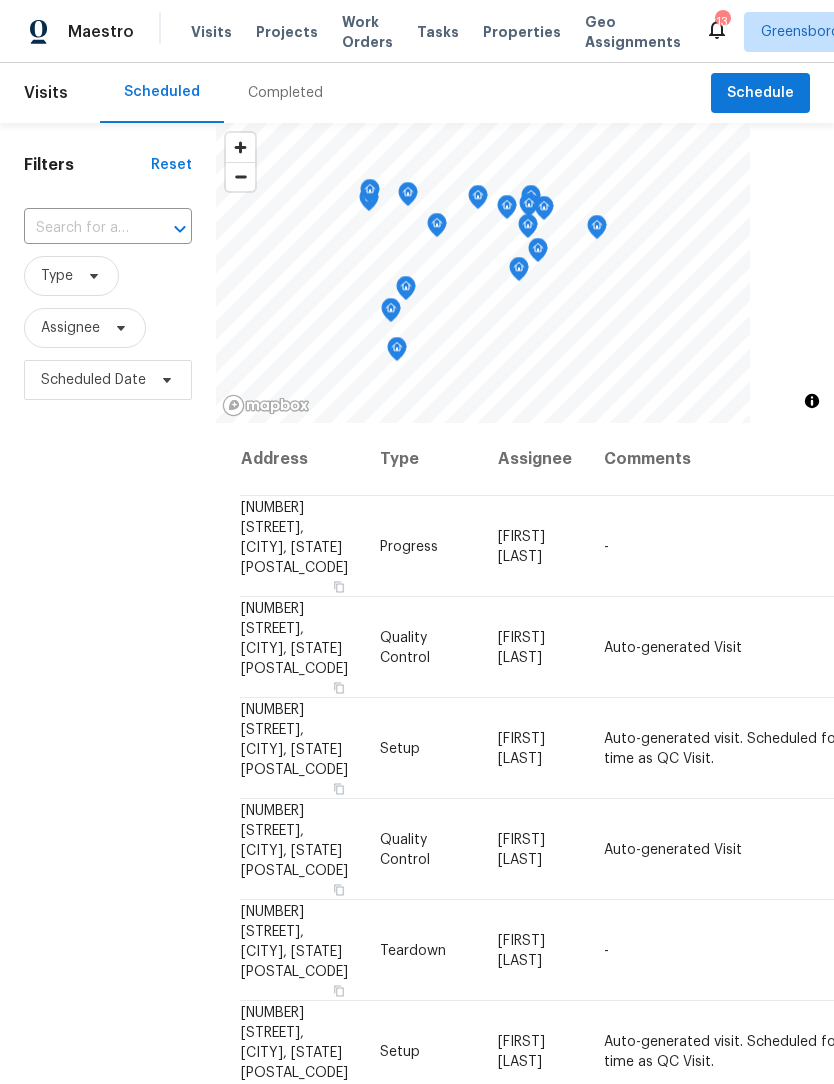click at bounding box center [812, 401] 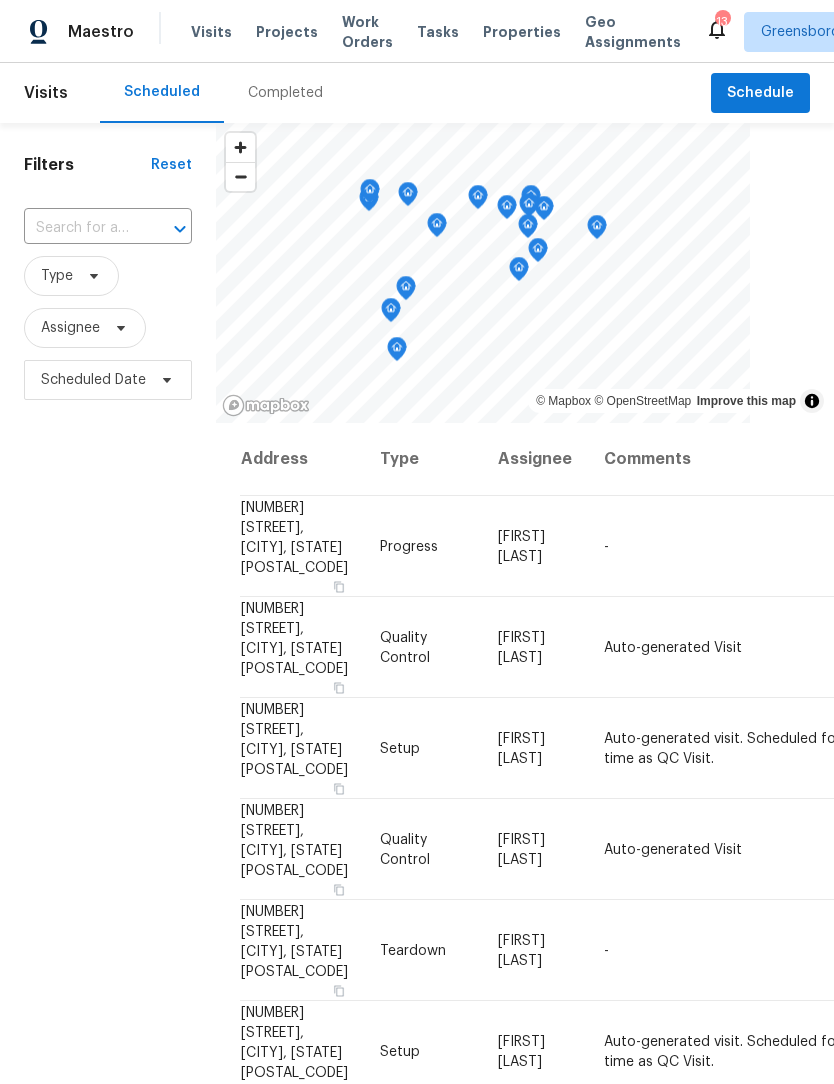 click at bounding box center (525, 273) 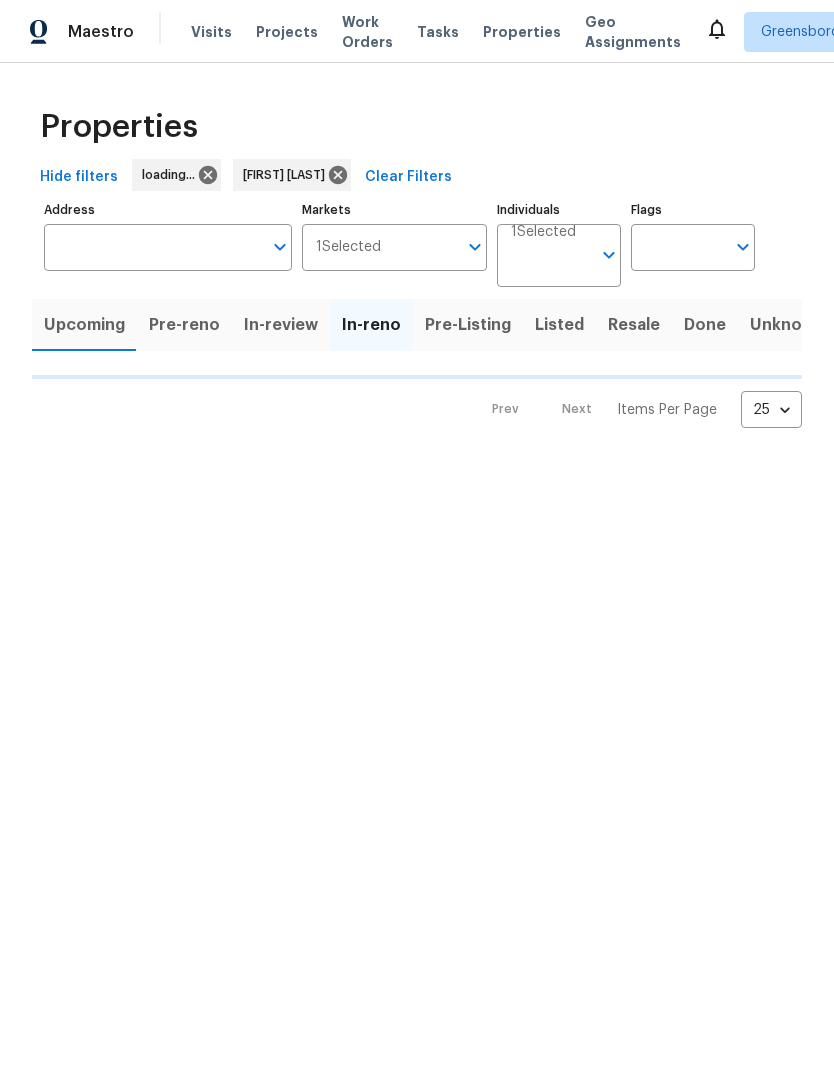 scroll, scrollTop: 0, scrollLeft: 0, axis: both 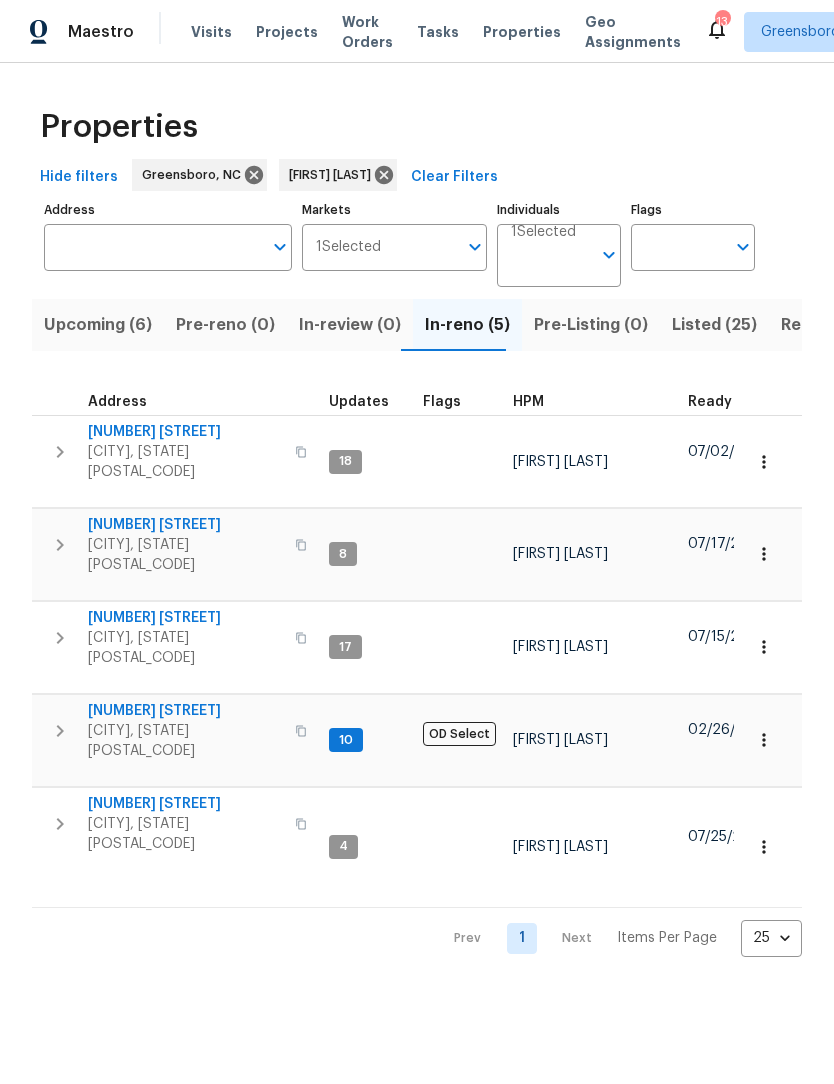 click on "2816 Cypress Park Rd" at bounding box center (185, 432) 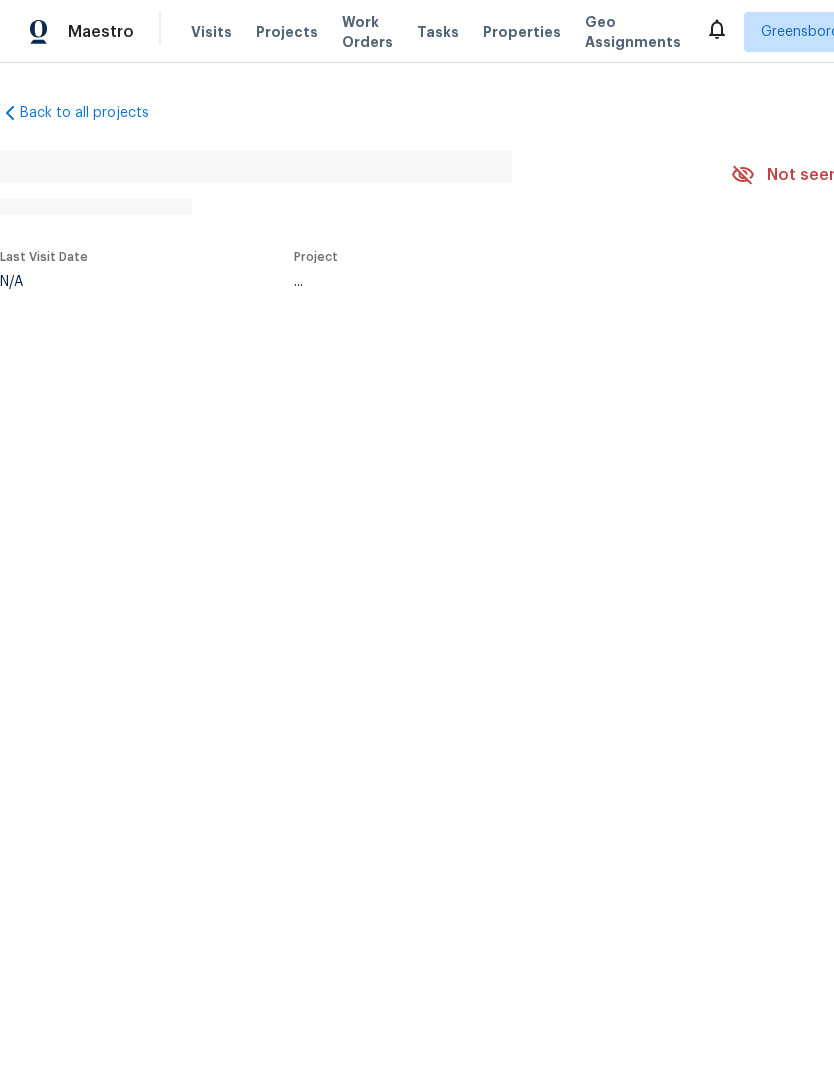 scroll, scrollTop: 0, scrollLeft: 0, axis: both 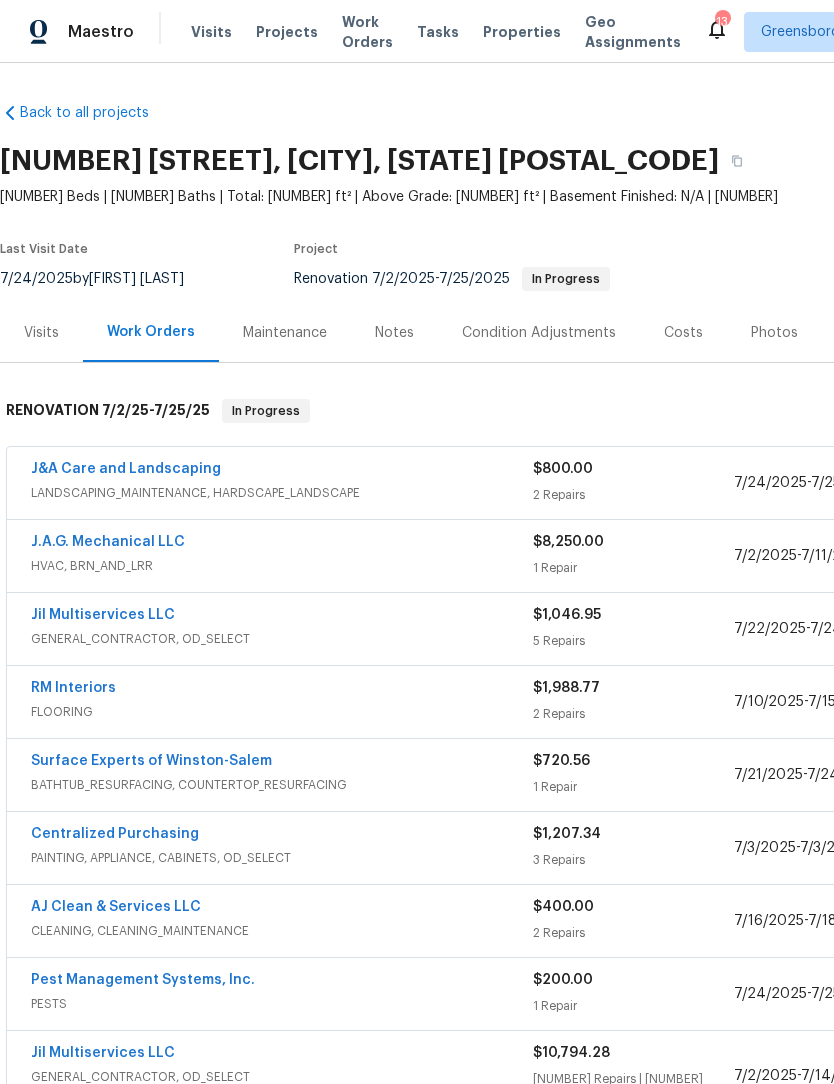 click on "Notes" at bounding box center (394, 333) 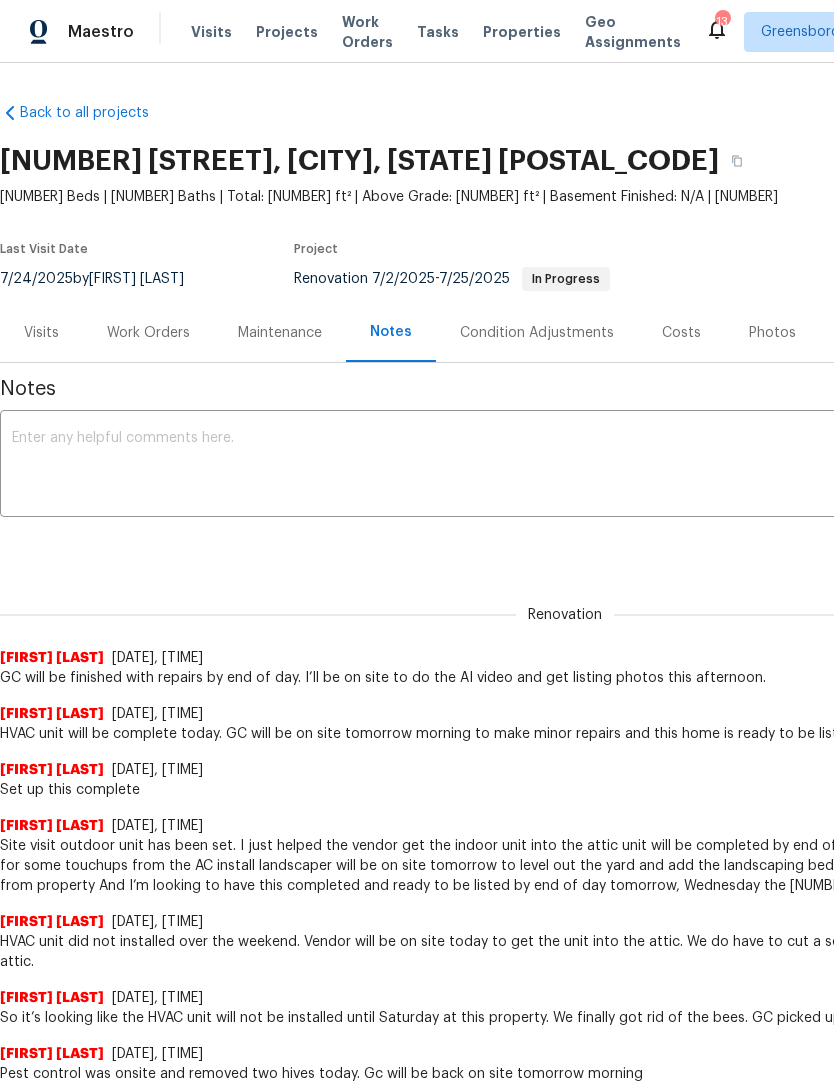 scroll, scrollTop: 0, scrollLeft: 0, axis: both 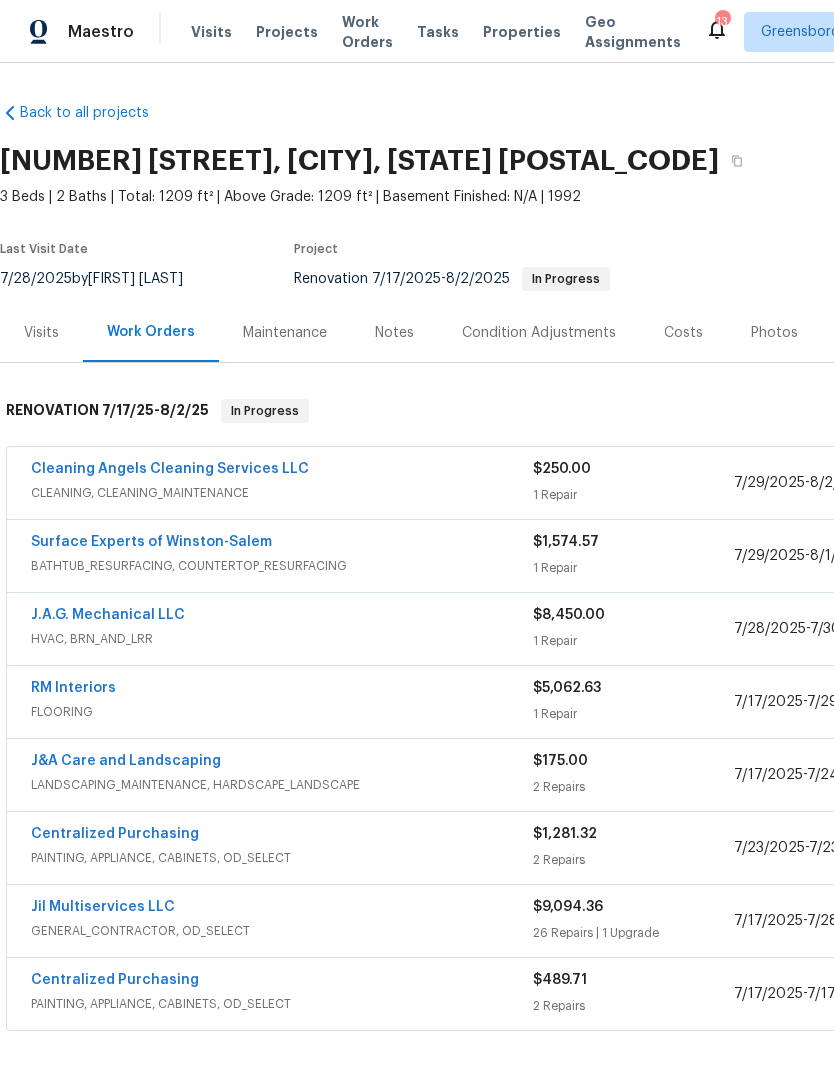 click on "Notes" at bounding box center [394, 333] 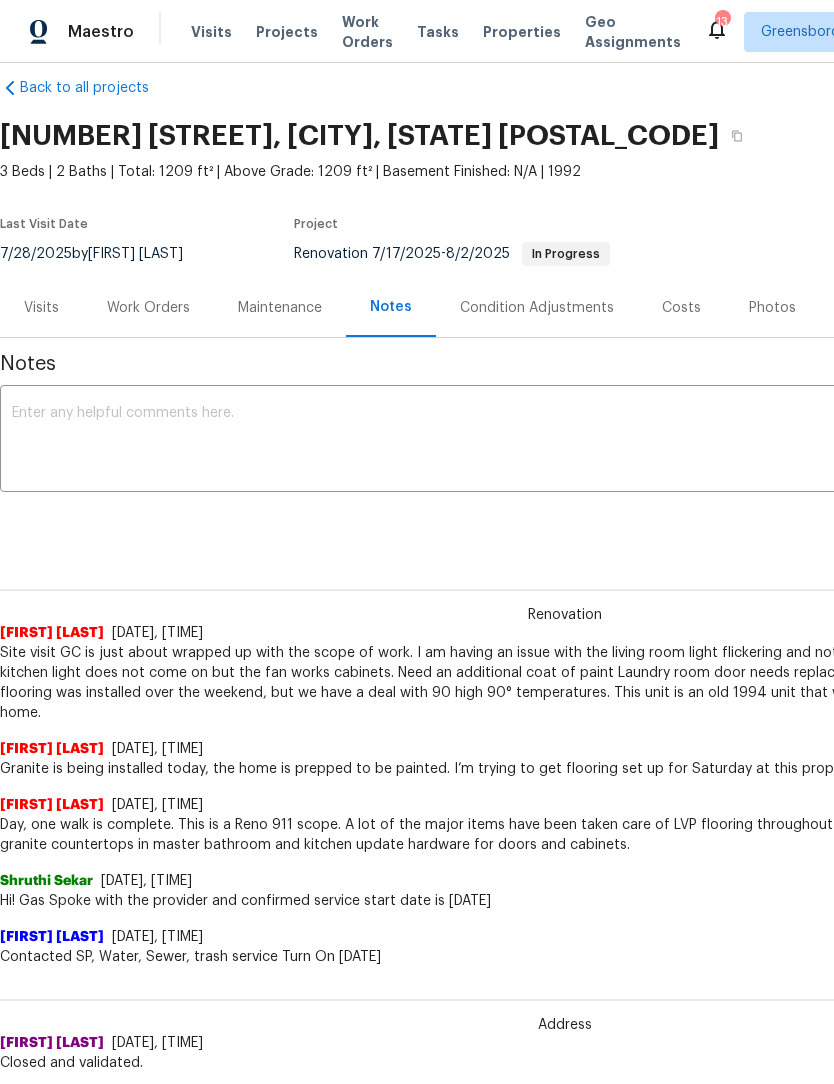 scroll, scrollTop: 25, scrollLeft: 0, axis: vertical 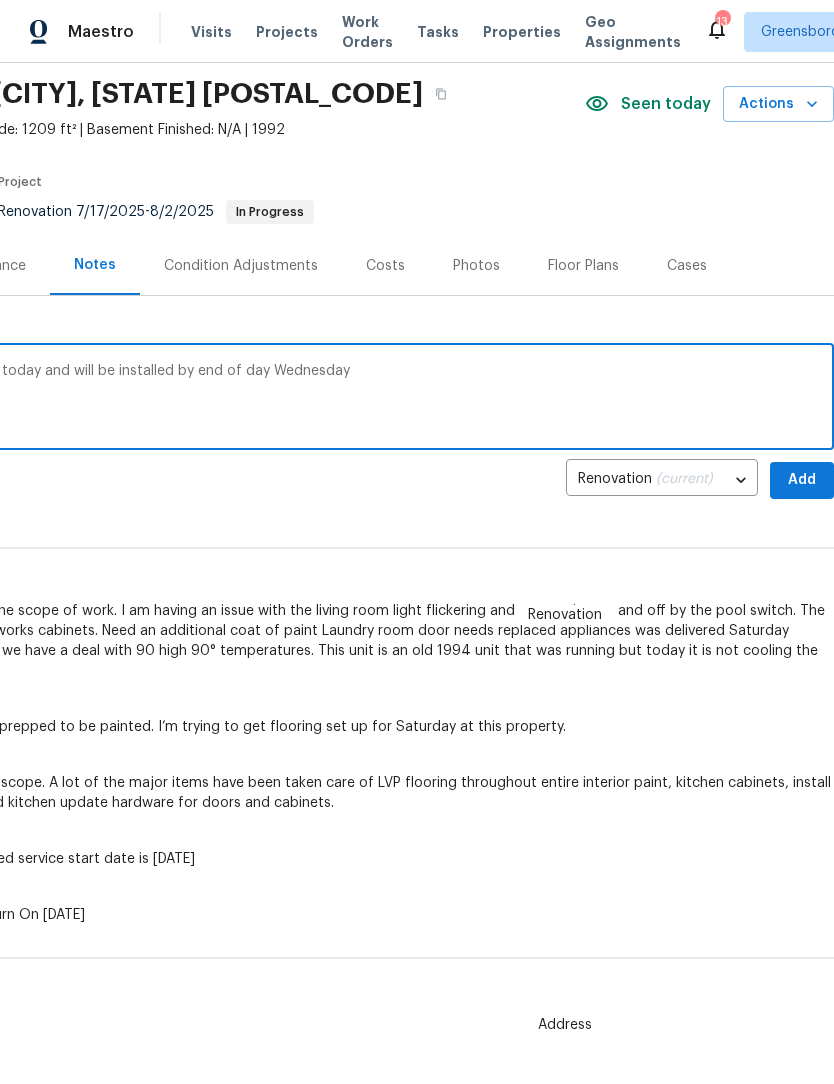 type on "GC is complete new unit is being delivered today and will be installed by end of day Wednesday" 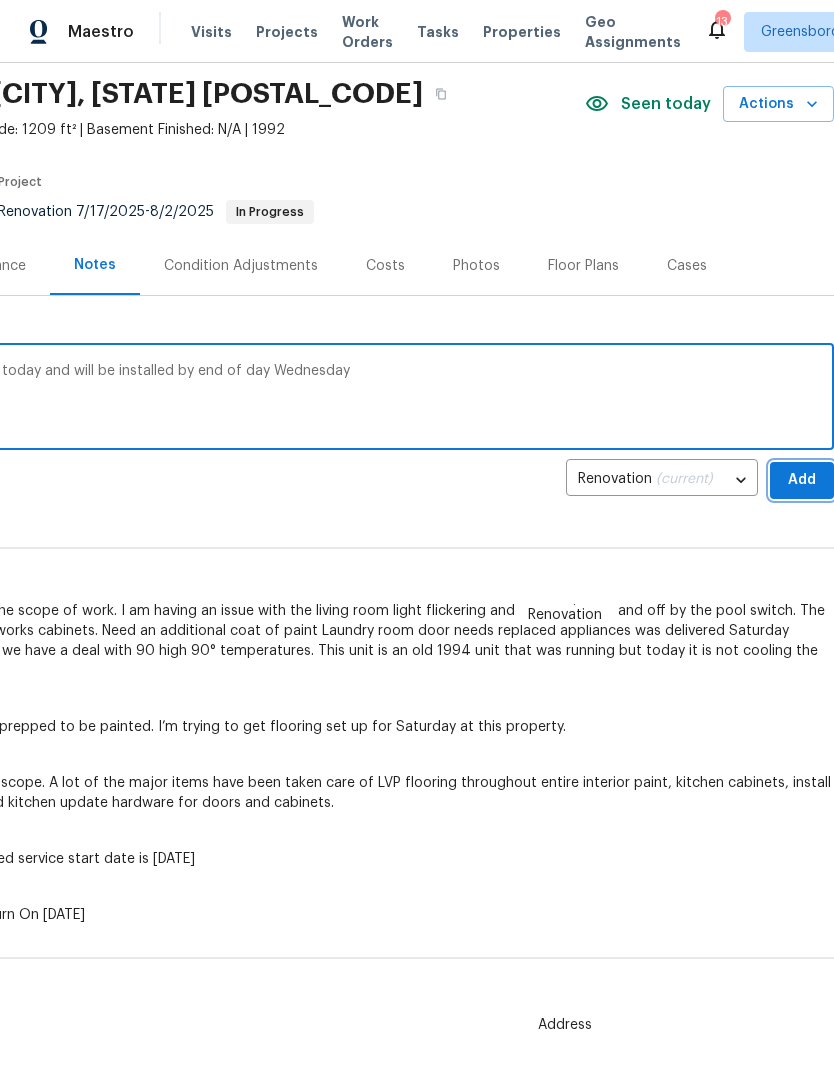 click on "Add" at bounding box center (802, 480) 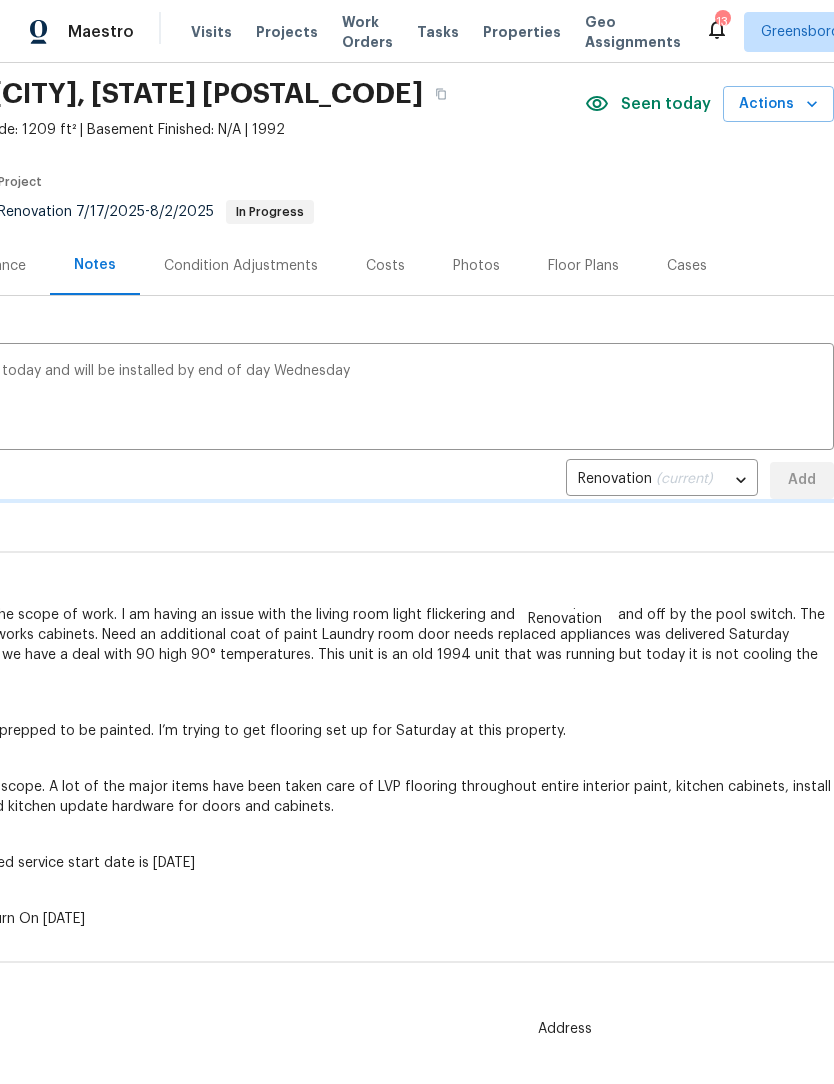 type 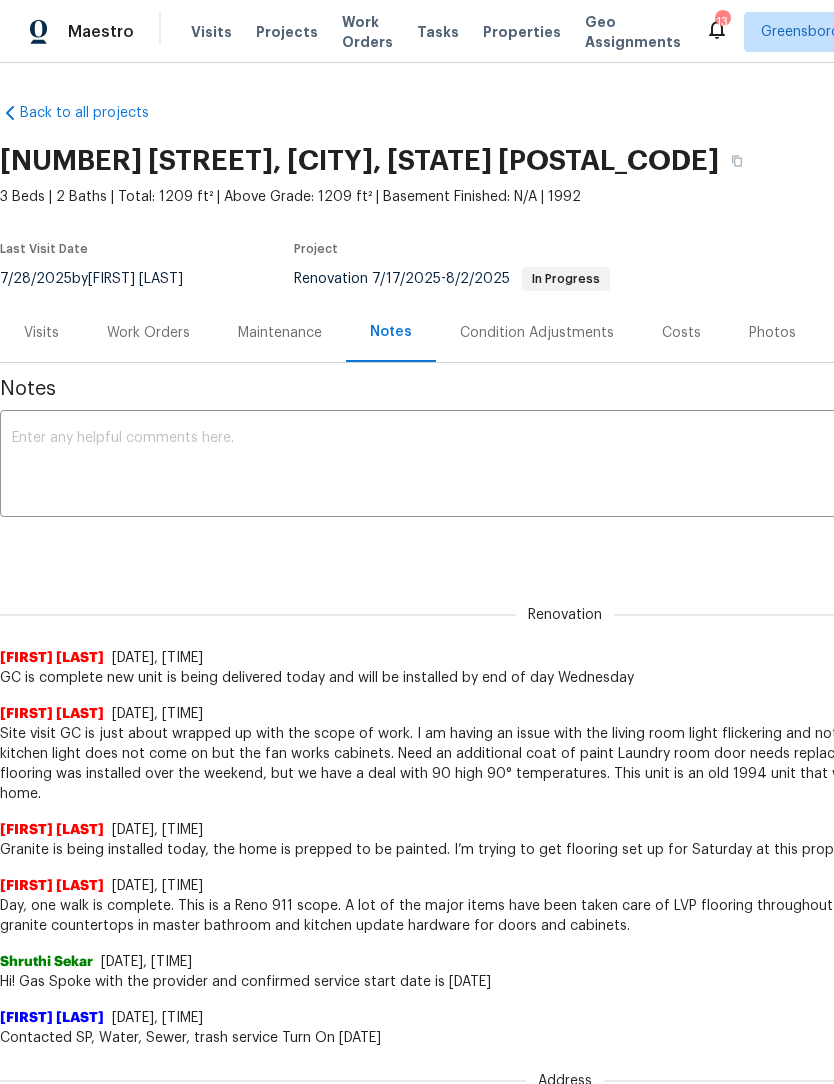 scroll, scrollTop: 0, scrollLeft: 0, axis: both 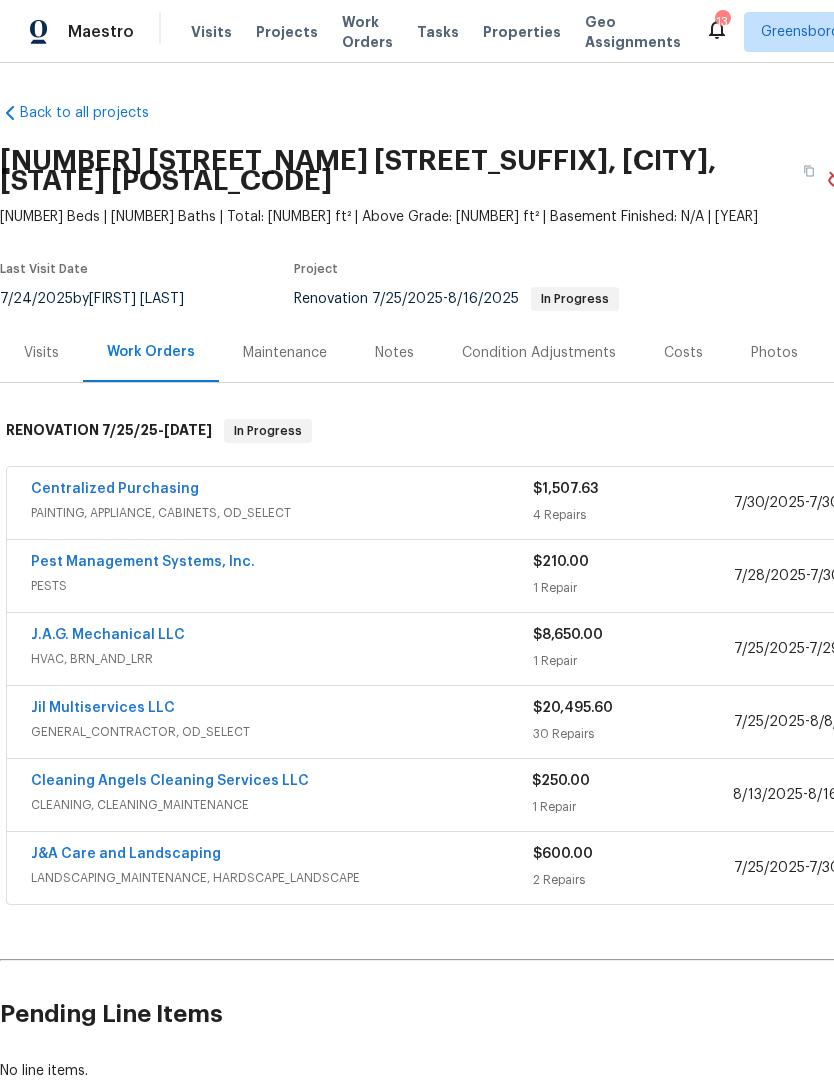 click on "Jil Multiservices LLC" at bounding box center [103, 708] 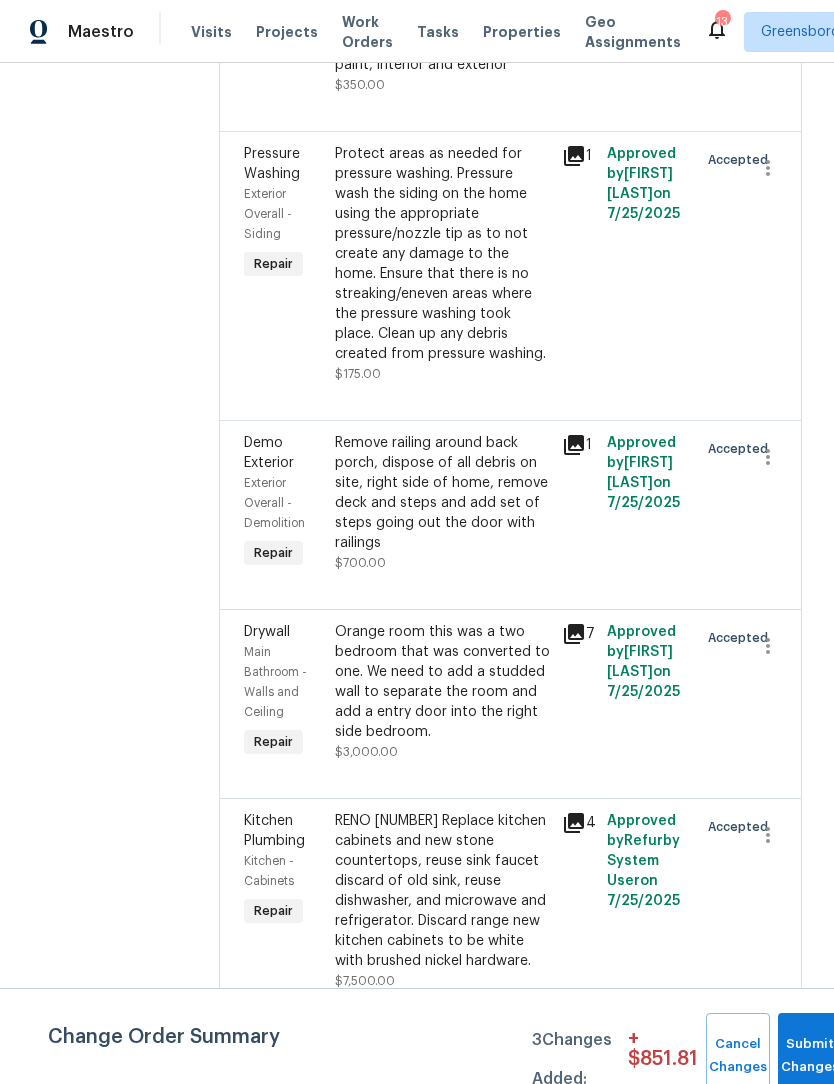 scroll, scrollTop: 6988, scrollLeft: 0, axis: vertical 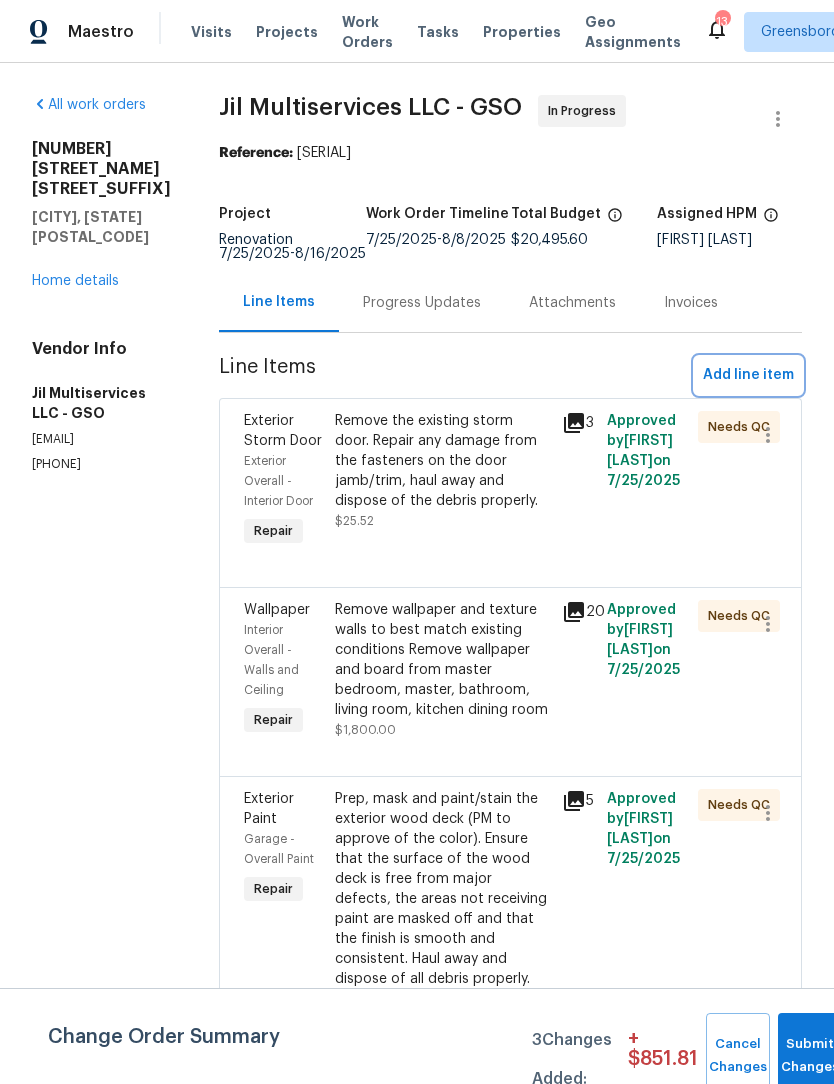 click on "Add line item" at bounding box center (748, 375) 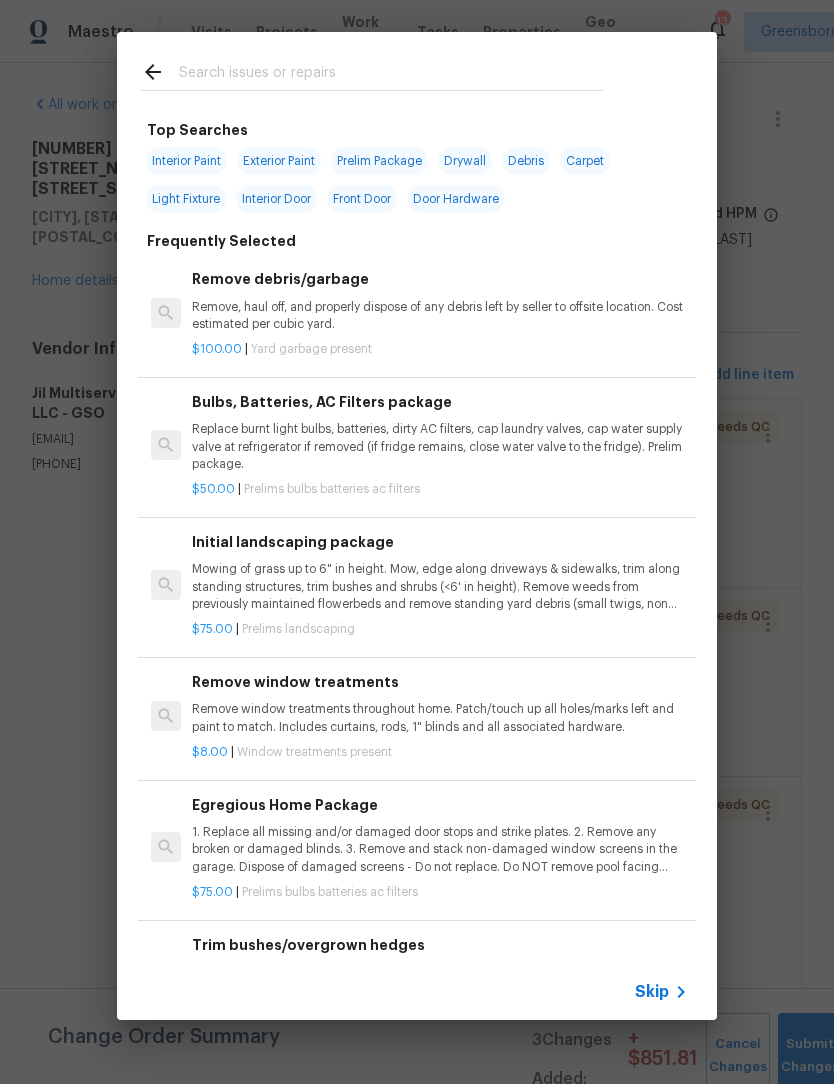 click at bounding box center (391, 75) 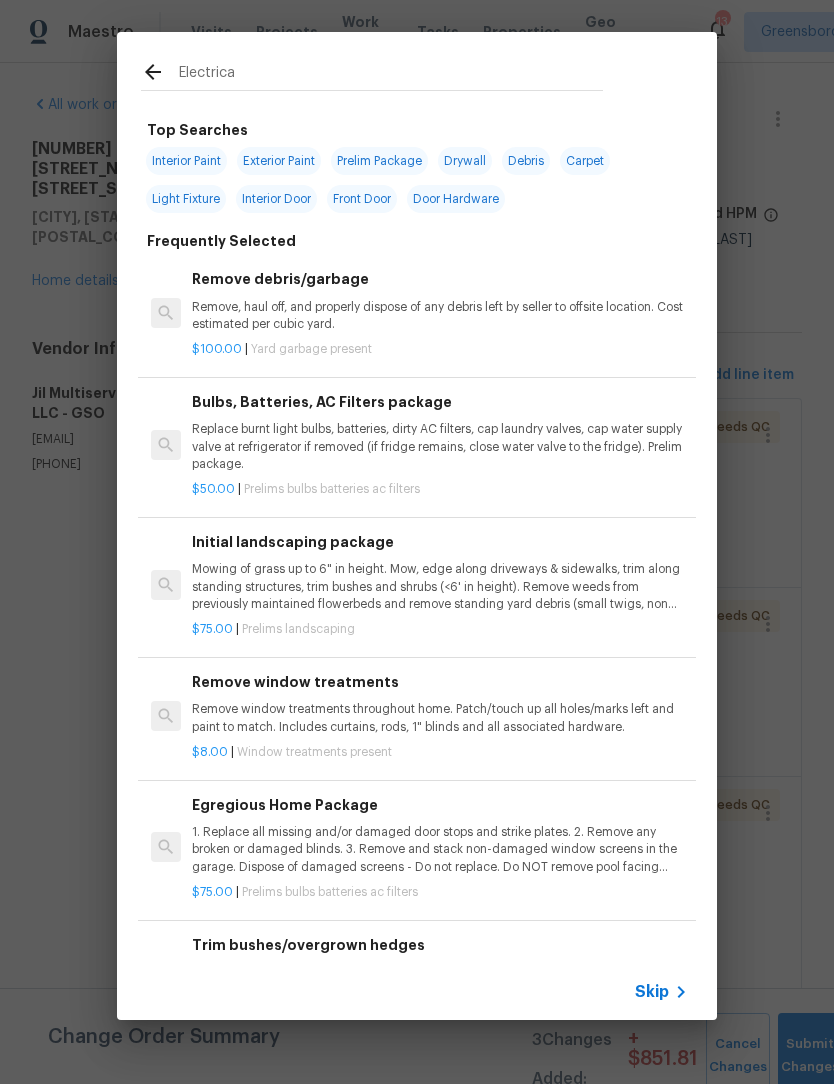 type on "Electrical" 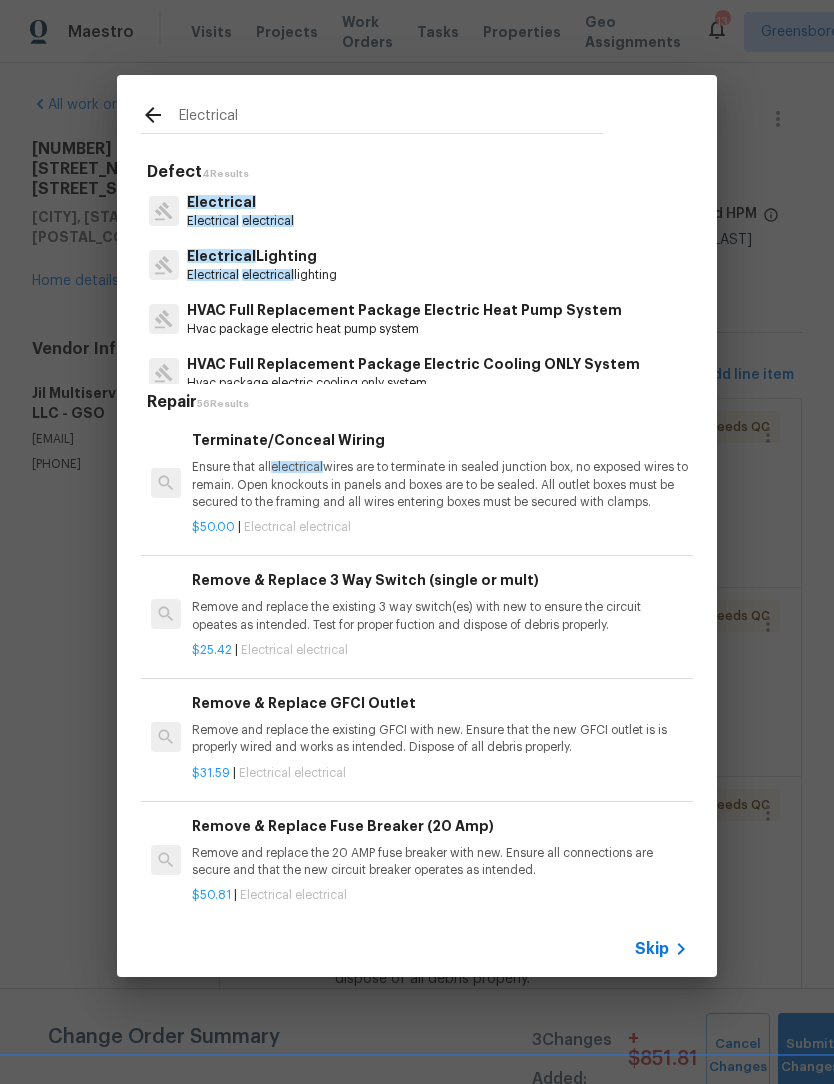 click on "Electrical" at bounding box center (240, 202) 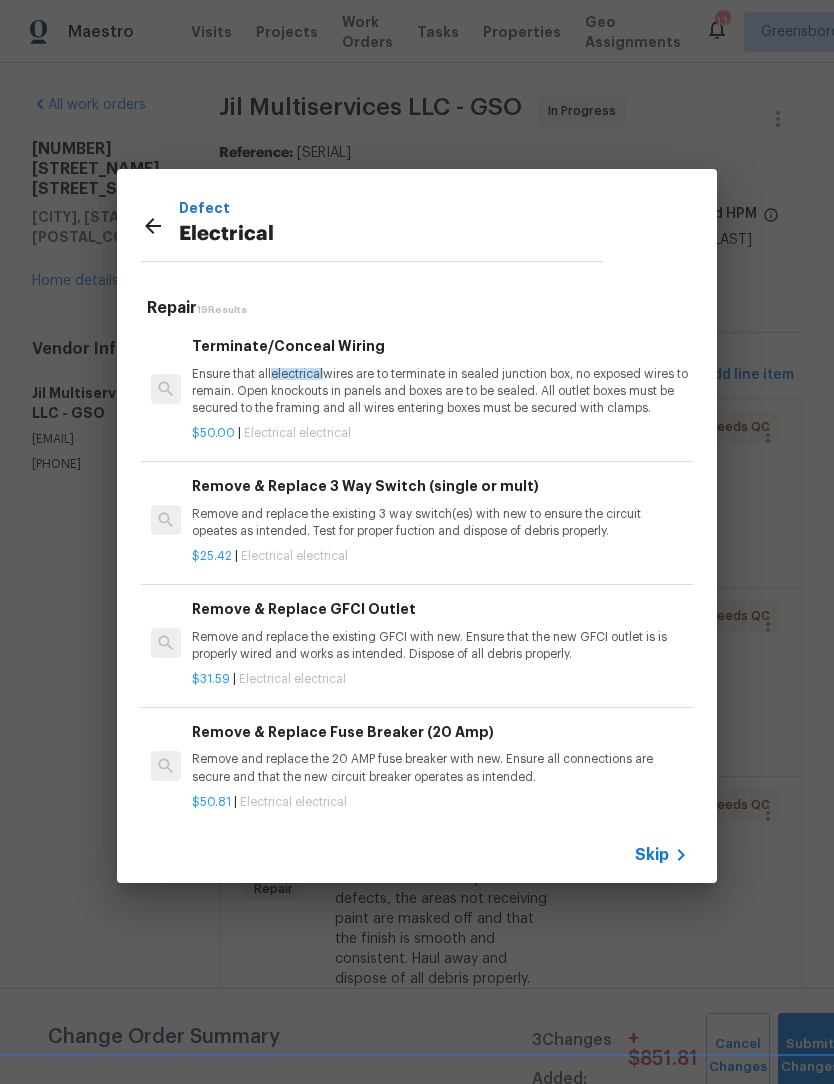 click on "Defect" at bounding box center (391, 208) 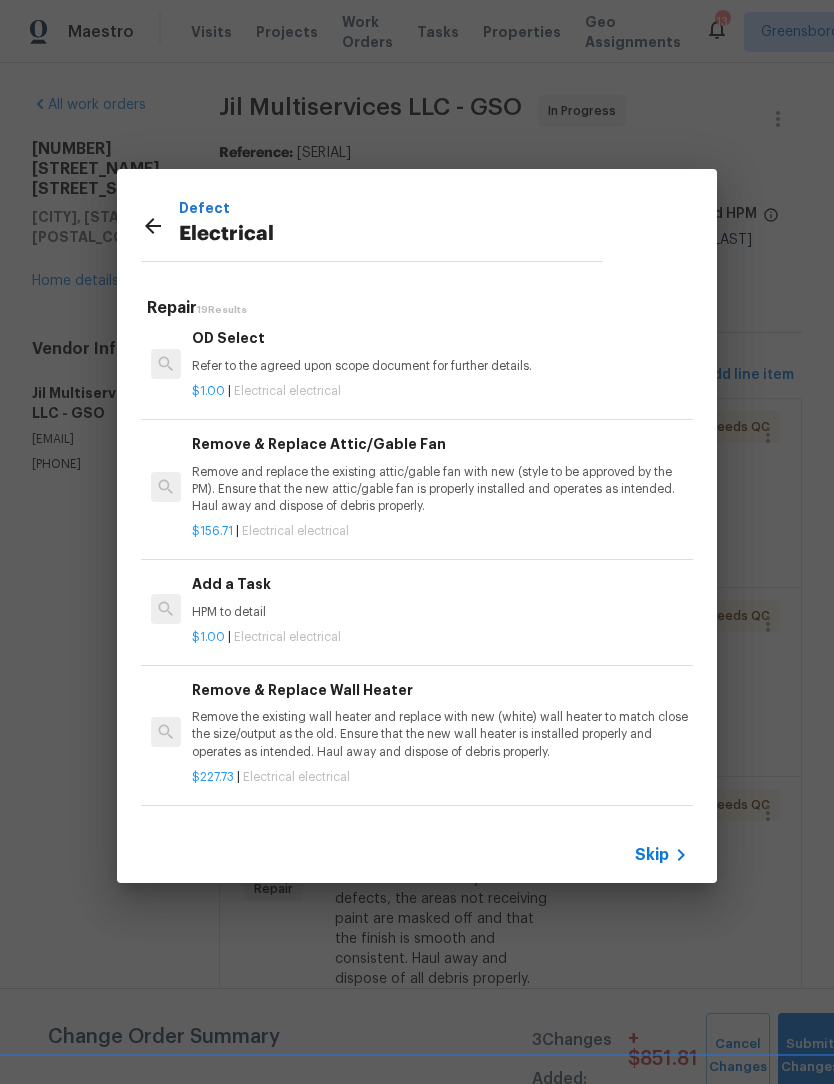 scroll, scrollTop: 1148, scrollLeft: 0, axis: vertical 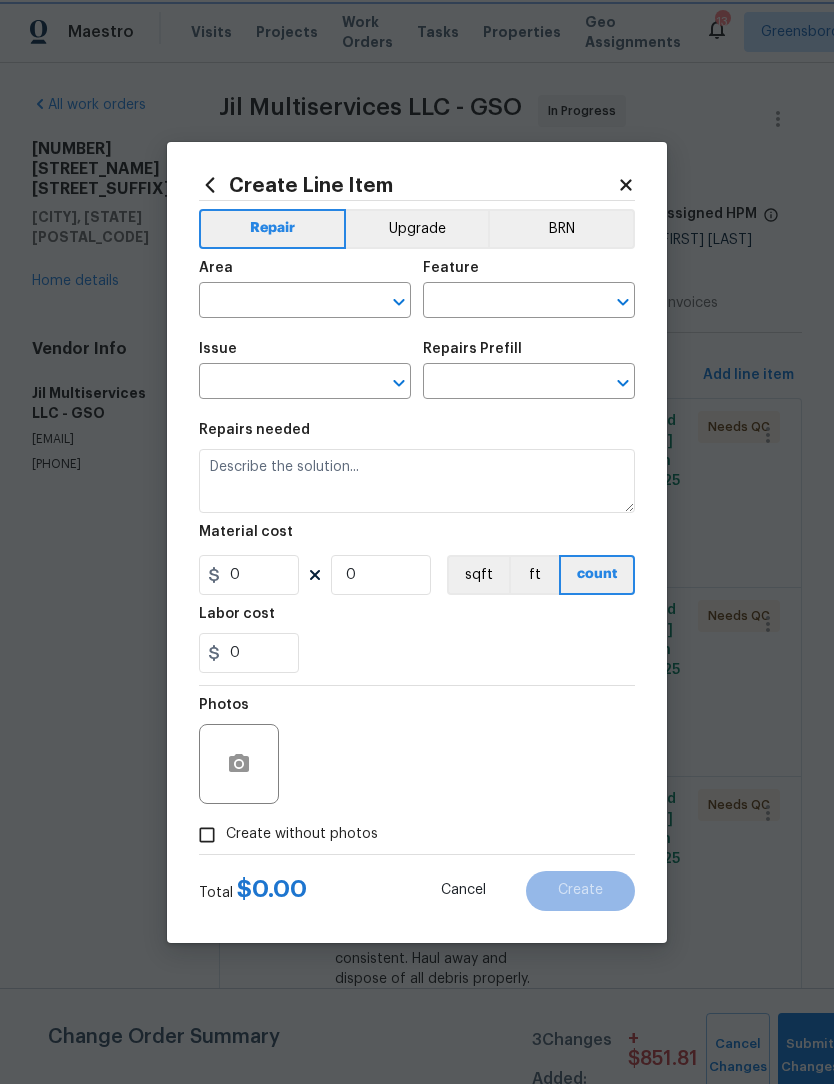 type on "Electrical" 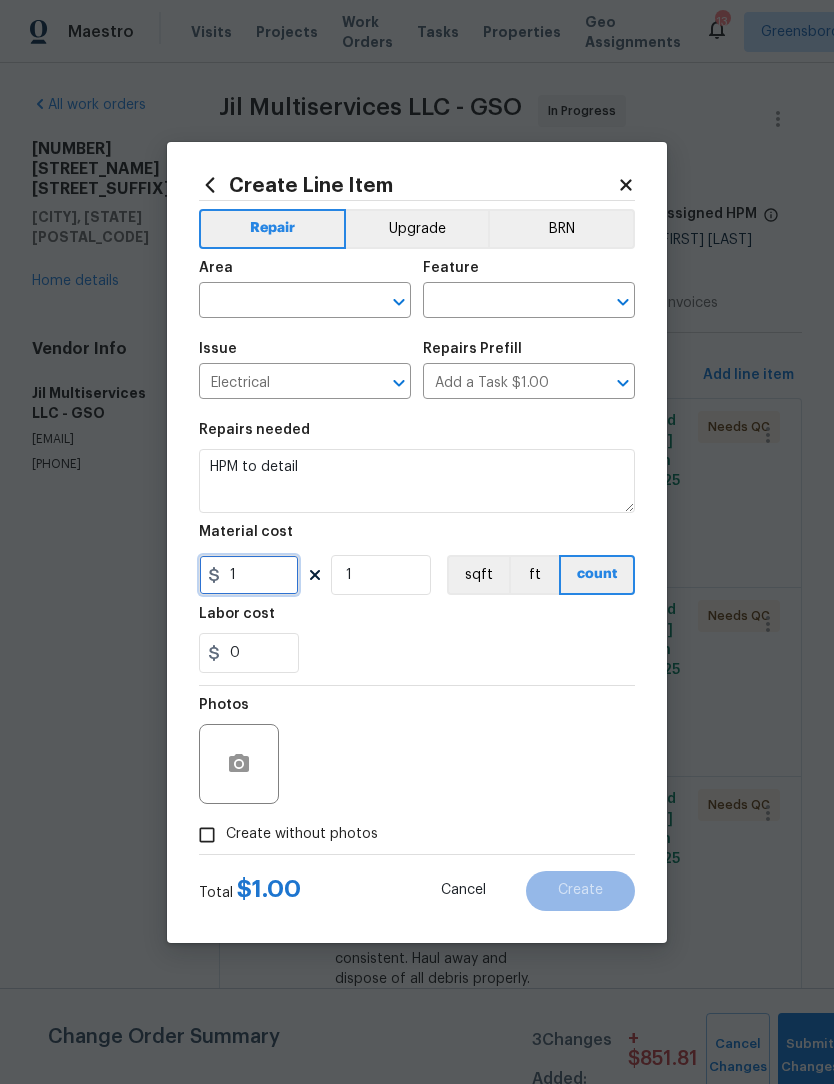 click on "1" at bounding box center (249, 575) 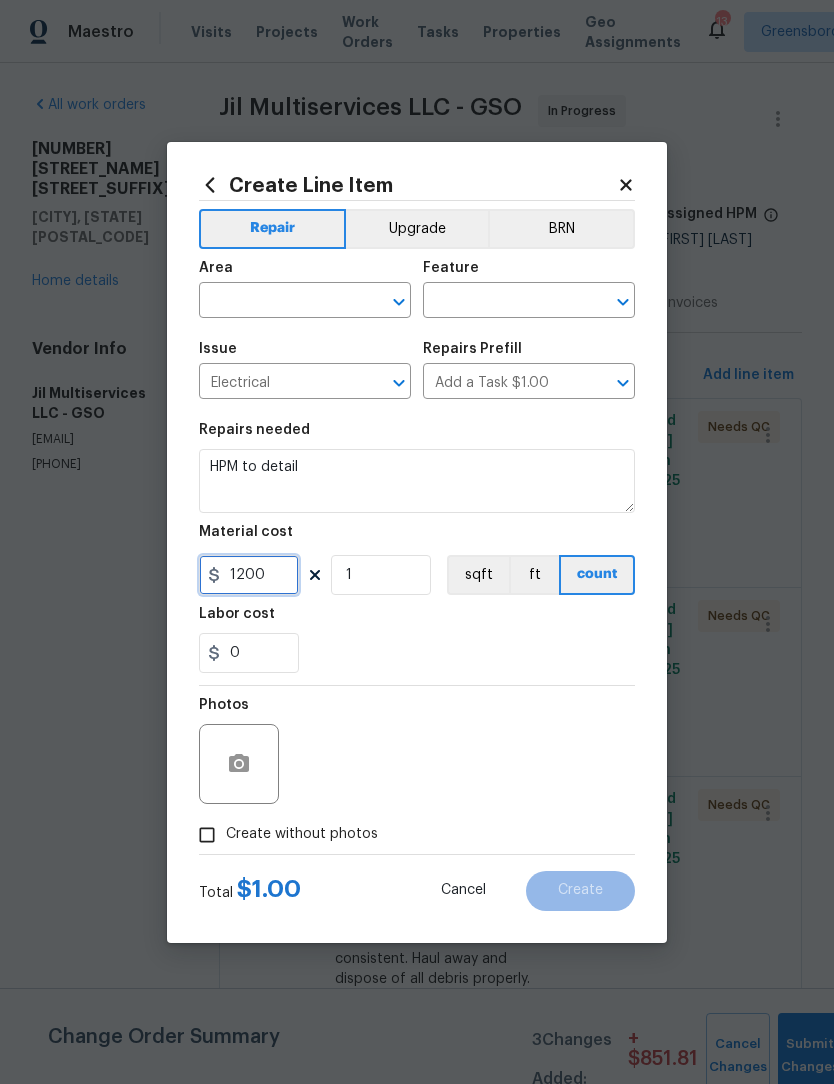 type on "1200" 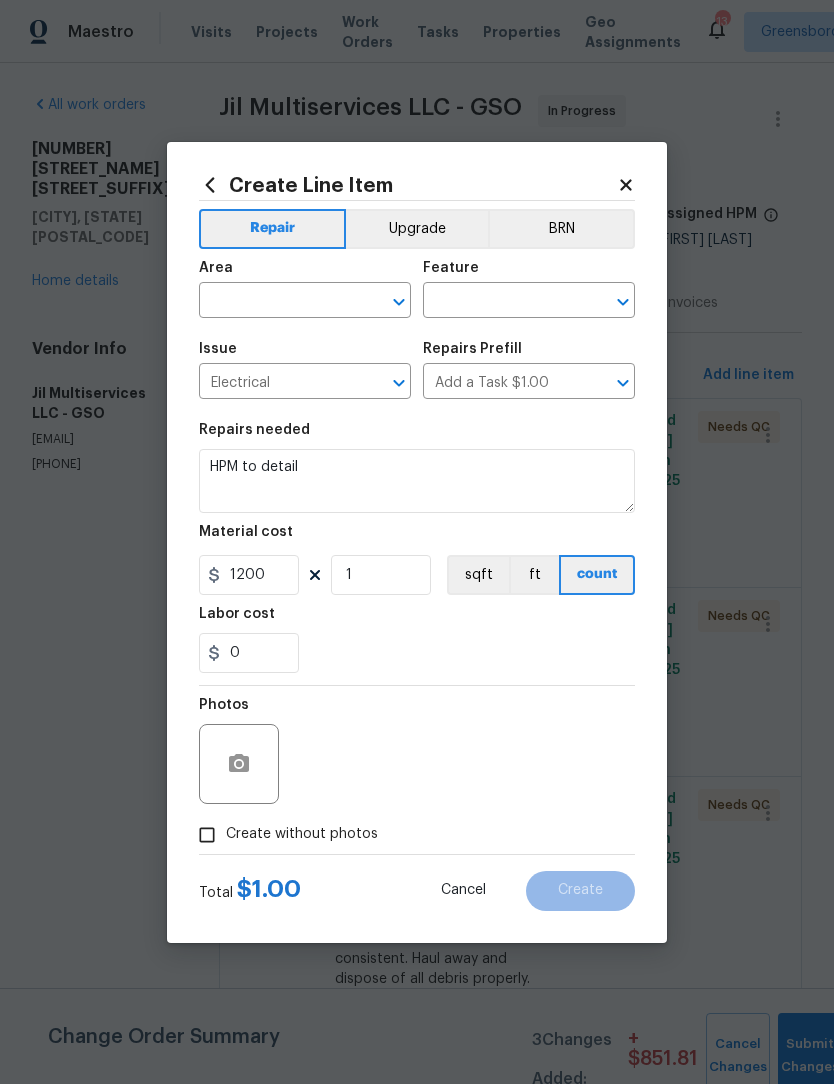 click on "Upgrade" at bounding box center (417, 229) 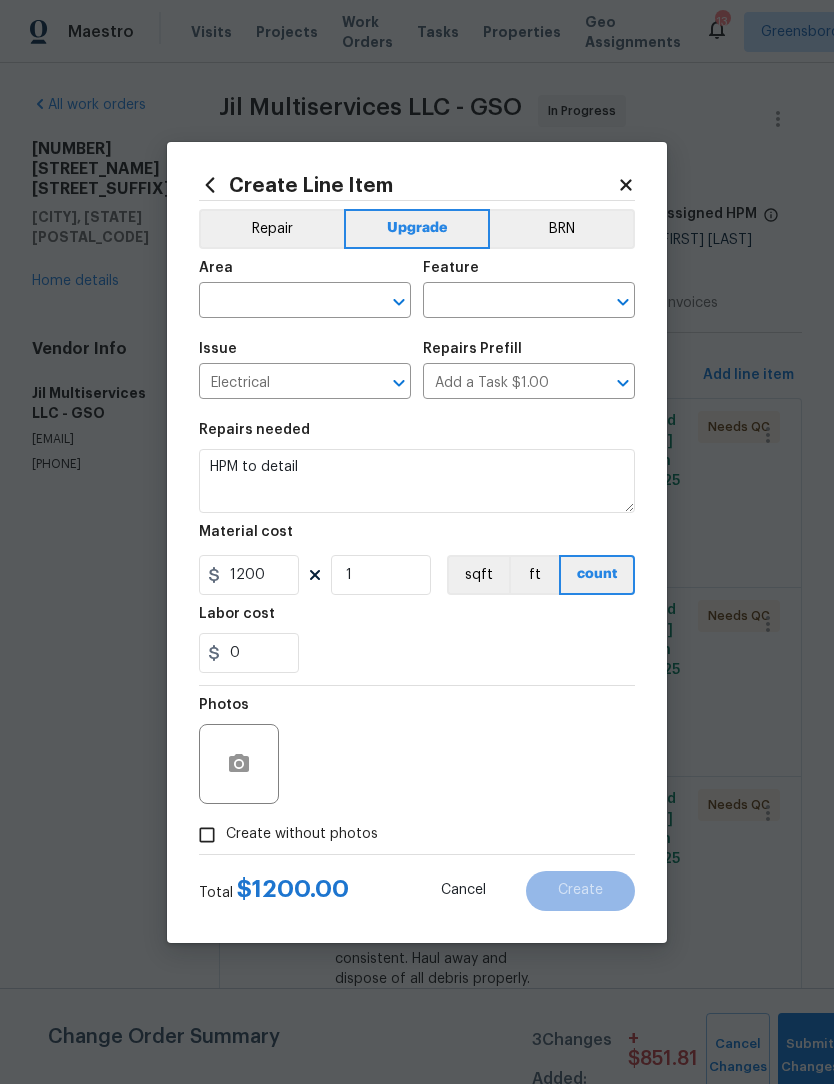click at bounding box center (277, 302) 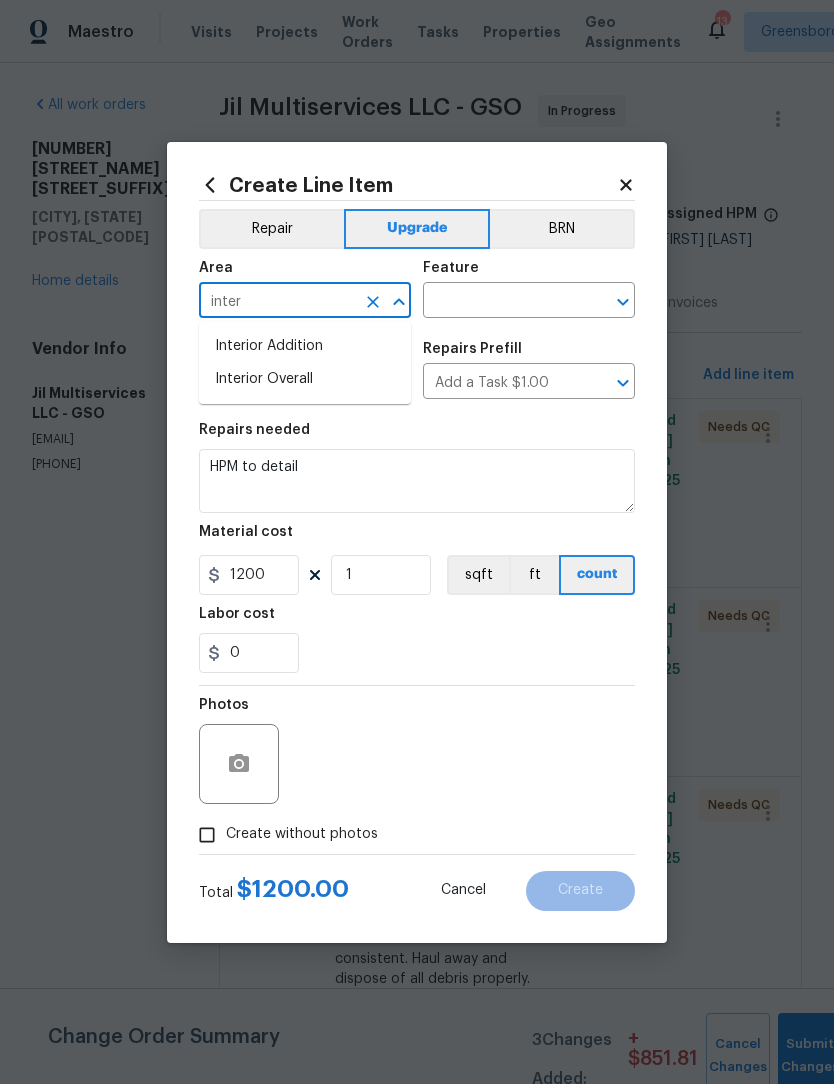 click on "Interior Overall" at bounding box center (305, 379) 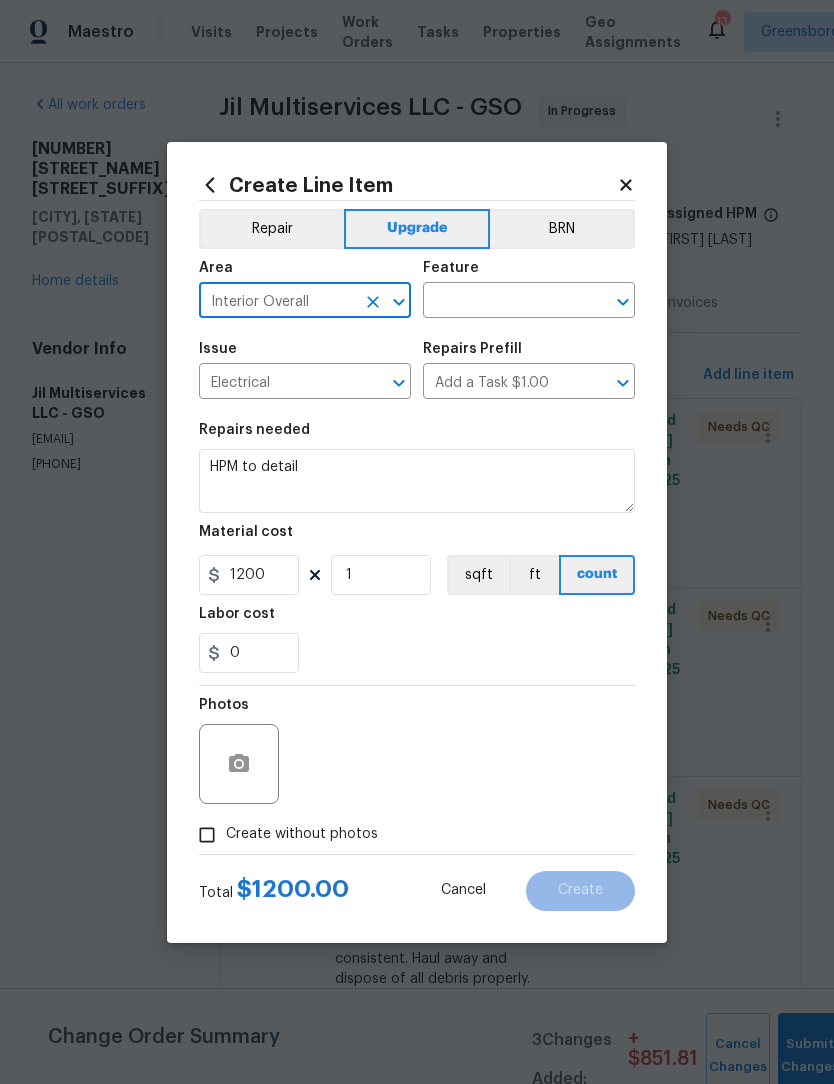 click at bounding box center [501, 302] 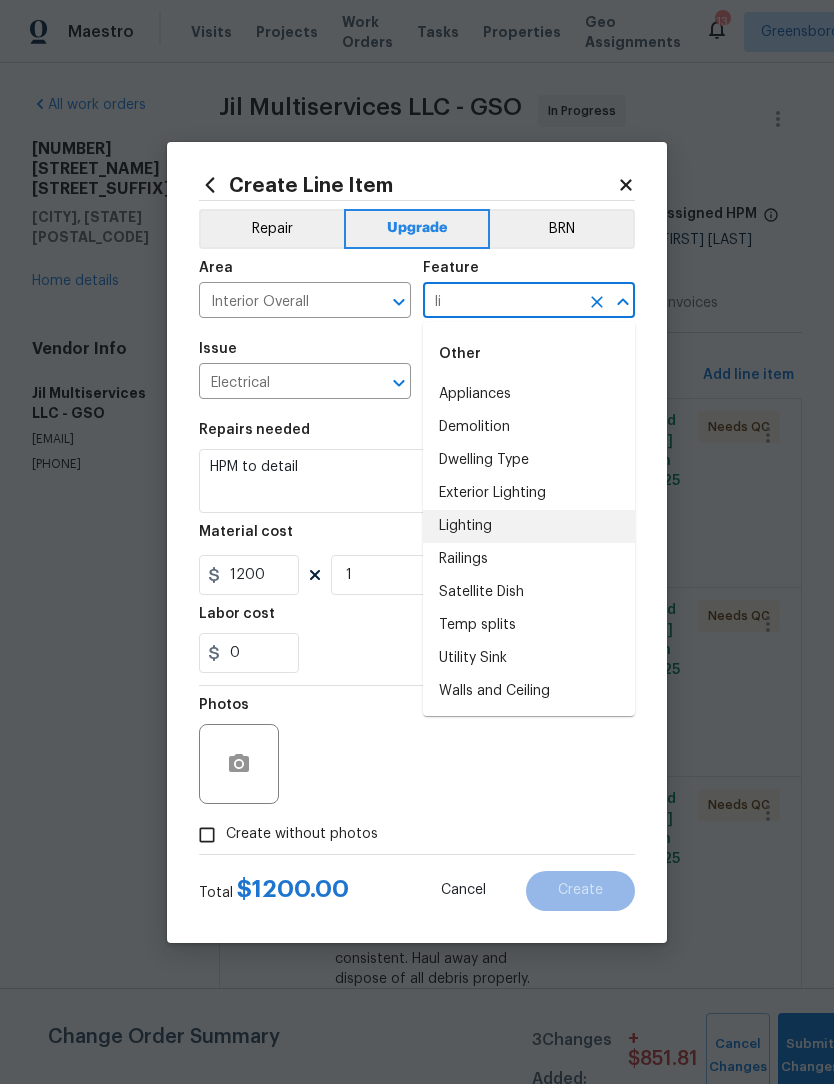 click on "Lighting" at bounding box center (529, 526) 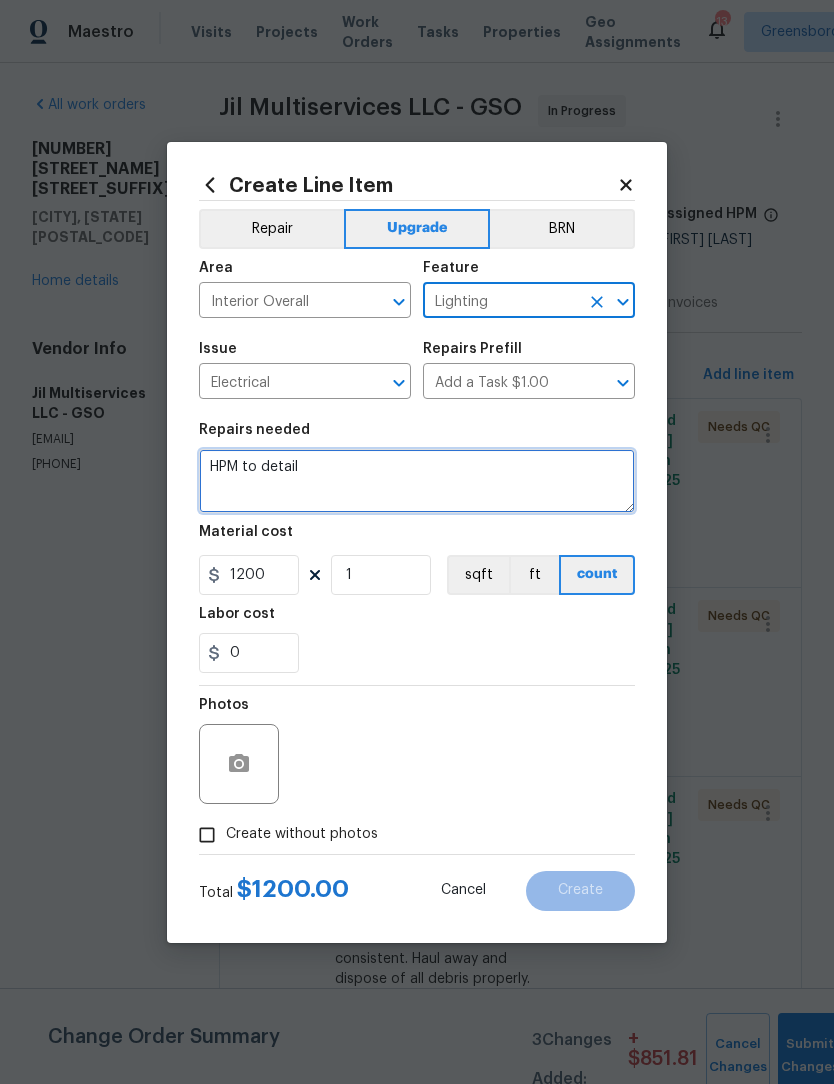 click on "HPM to detail" at bounding box center (417, 481) 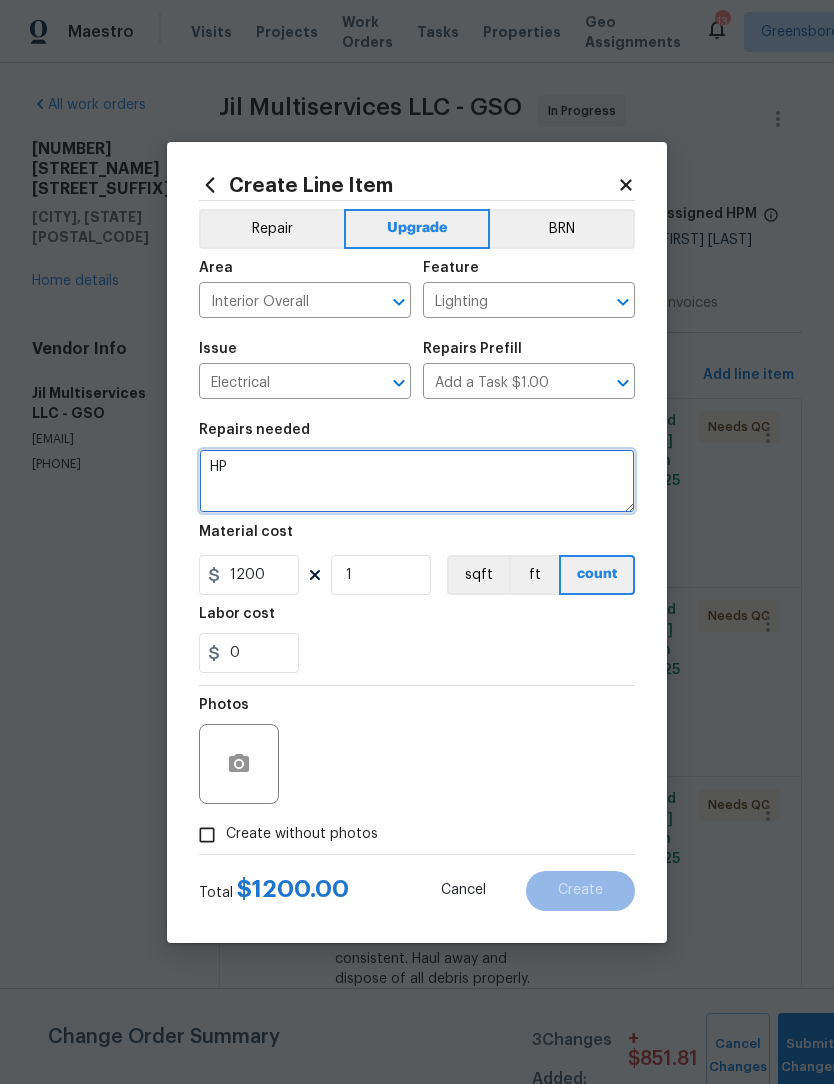 type on "H" 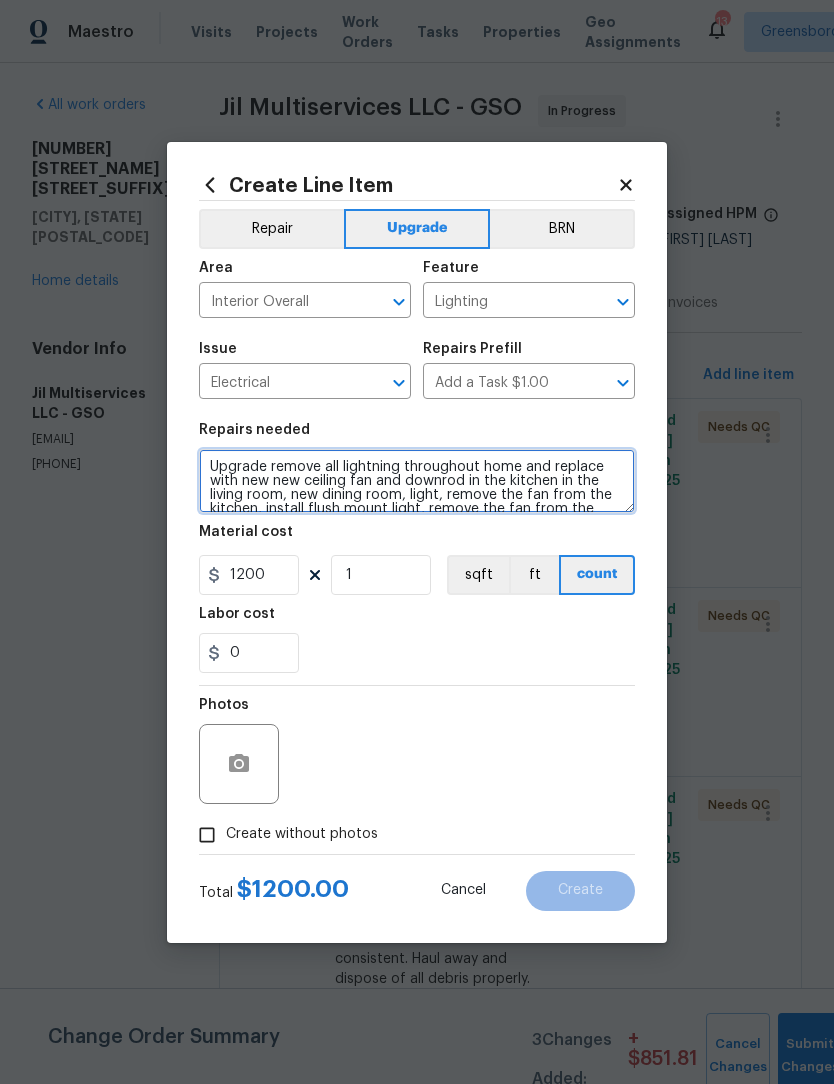 scroll, scrollTop: 1, scrollLeft: 0, axis: vertical 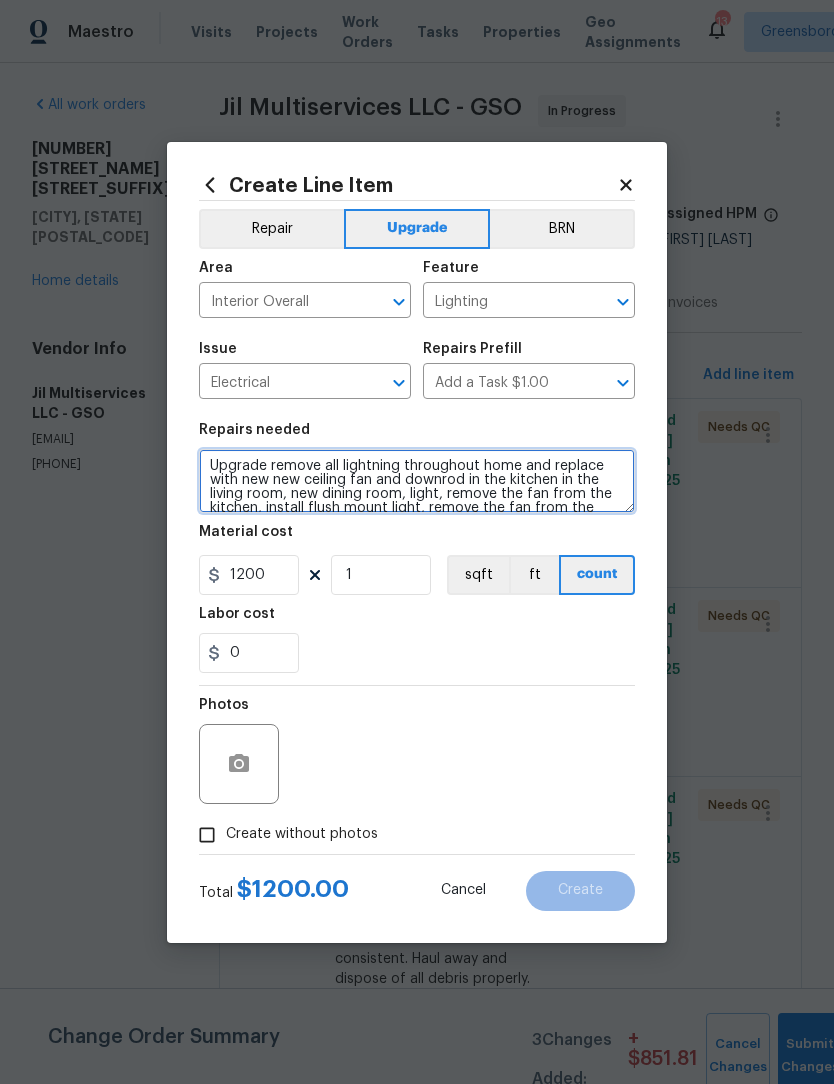 click on "Upgrade remove all lightning throughout home and replace with new new ceiling fan and down rod in the kitchen in the living room, new dining room, light, remove the fan from the kitchen, install flush mount light, remove the fan from the hallway and install the flush mount light, new master Bedroom ceiling fan with down rod and two bathroom light fixtures" at bounding box center (417, 481) 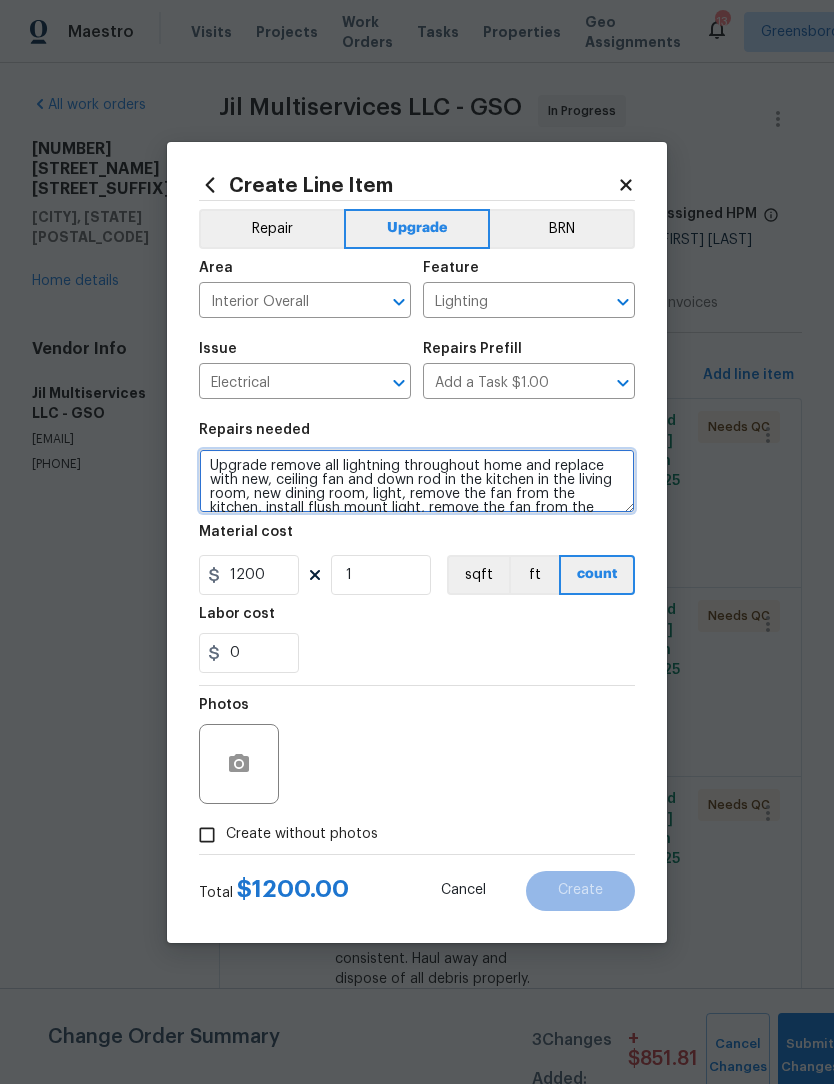 click on "Upgrade remove all lightning throughout home and replace with new,  ceiling fan and down rod in the kitchen in the living room, new dining room, light, remove the fan from the kitchen, install flush mount light, remove the fan from the hallway and install the flush mount light, new master Bedroom ceiling fan with down rod and two bathroom light fixtures" at bounding box center (417, 481) 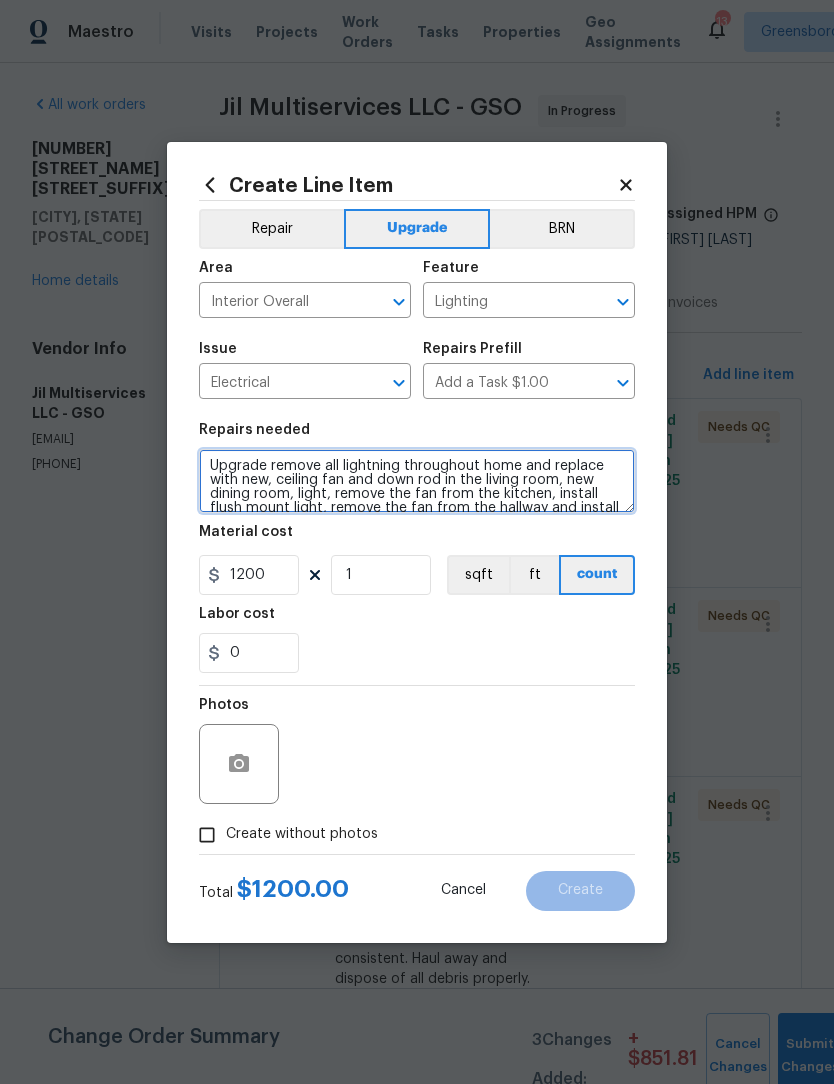 click on "Upgrade remove all lightning throughout home and replace with new,  ceiling fan and down rod in the living room, new dining room, light, remove the fan from the kitchen, install flush mount light, remove the fan from the hallway and install the flush mount light, new master Bedroom ceiling fan with down rod and two bathroom light fixtures" at bounding box center [417, 481] 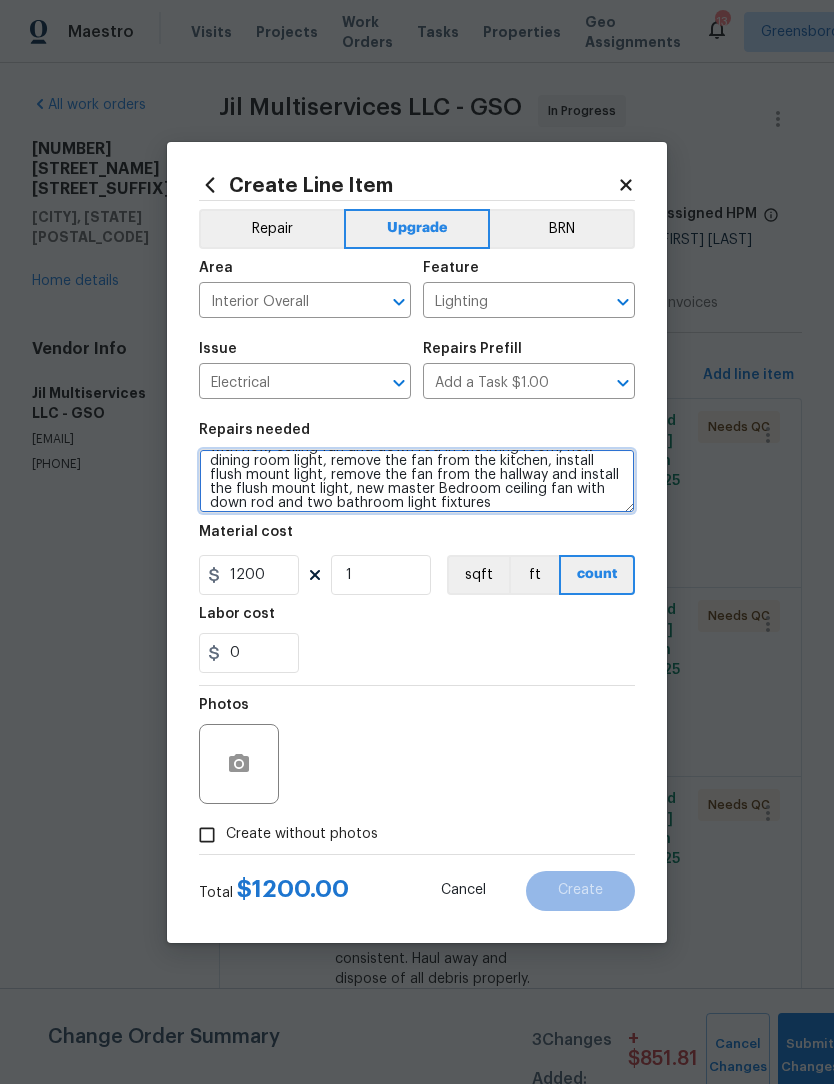 scroll, scrollTop: 35, scrollLeft: 0, axis: vertical 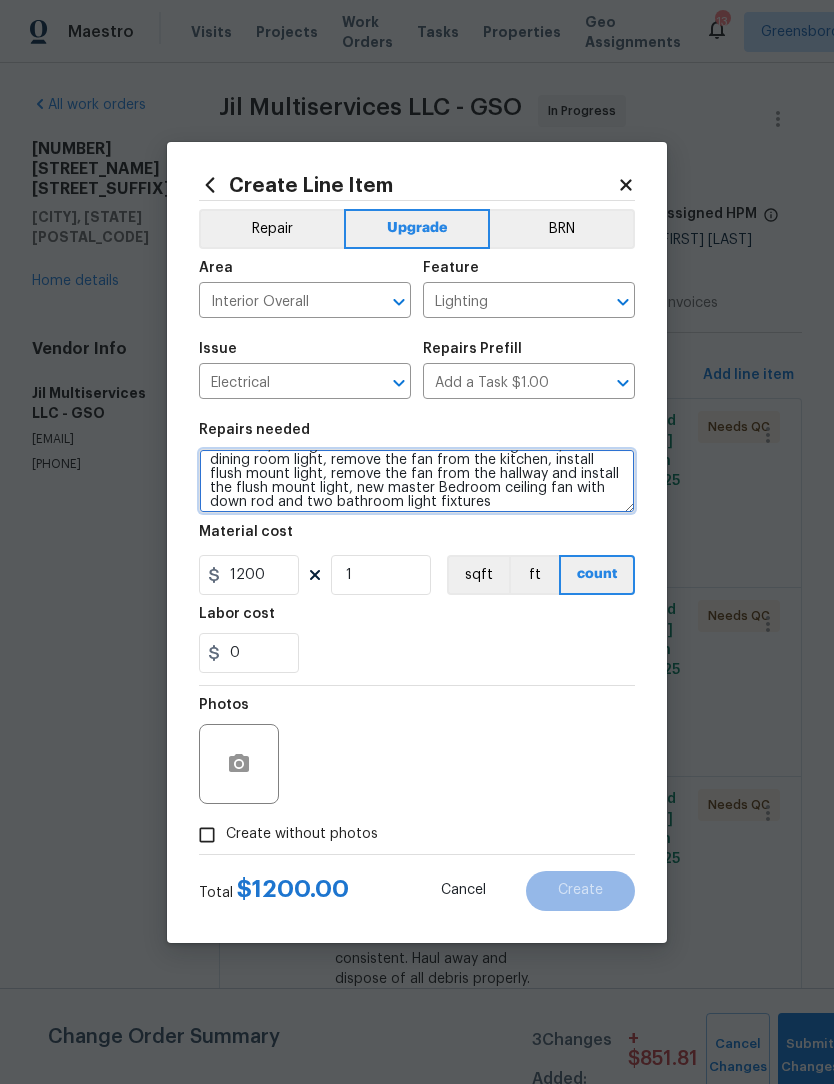 click on "Upgrade remove all lightning throughout home and replace with new,  ceiling fan and down rod in the living room, new dining room light, remove the fan from the kitchen, install flush mount light, remove the fan from the hallway and install the flush mount light, new master Bedroom ceiling fan with down rod and two bathroom light fixtures" at bounding box center [417, 481] 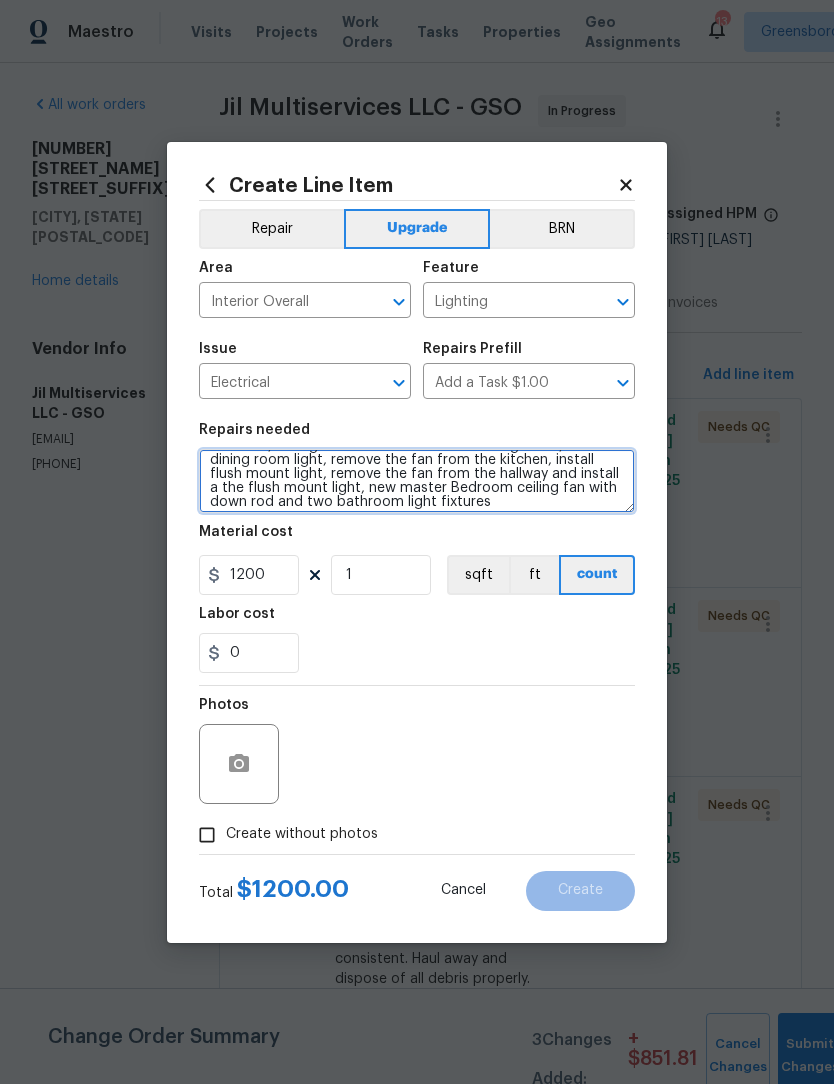 click on "Upgrade remove all lightning throughout home and replace with new,  ceiling fan and down rod in the living room, new dining room light, remove the fan from the kitchen, install flush mount light, remove the fan from the hallway and install a the flush mount light, new master Bedroom ceiling fan with down rod and two bathroom light fixtures" at bounding box center [417, 481] 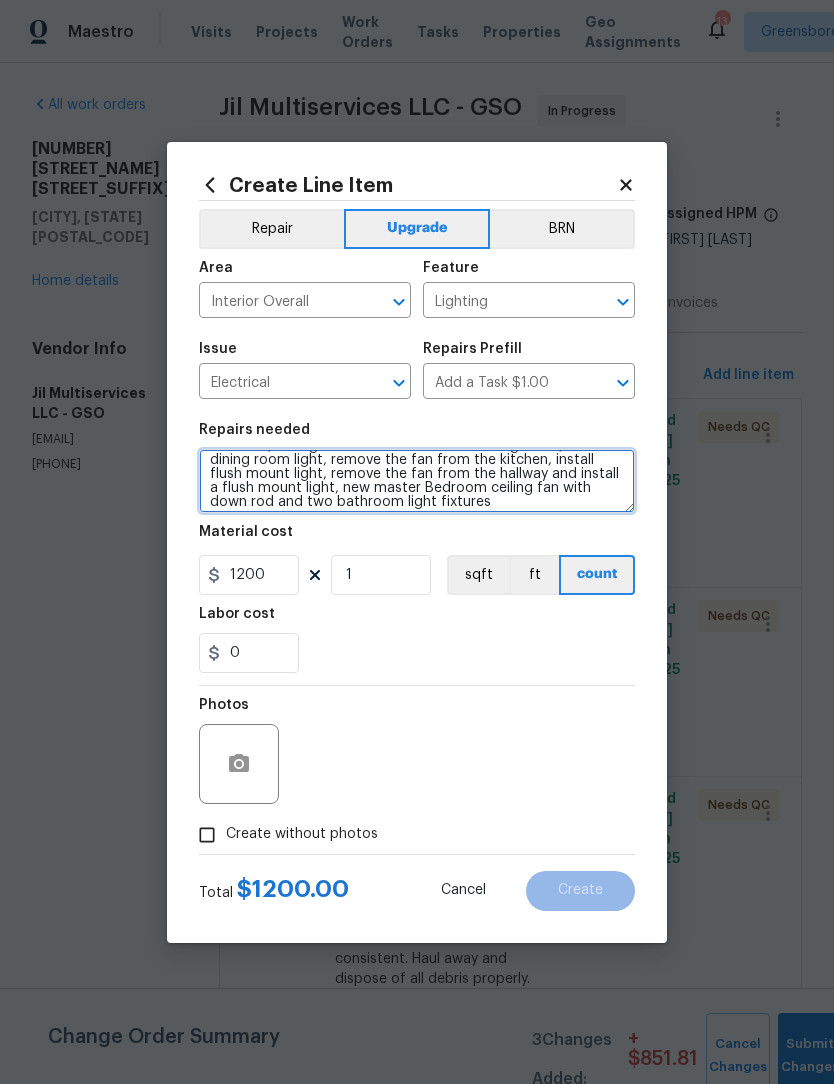 type on "Upgrade remove all lightning throughout home and replace with new,  ceiling fan and down rod in the living room, new dining room light, remove the fan from the kitchen, install flush mount light, remove the fan from the hallway and install a flush mount light, new master Bedroom ceiling fan with down rod and two bathroom light fixtures" 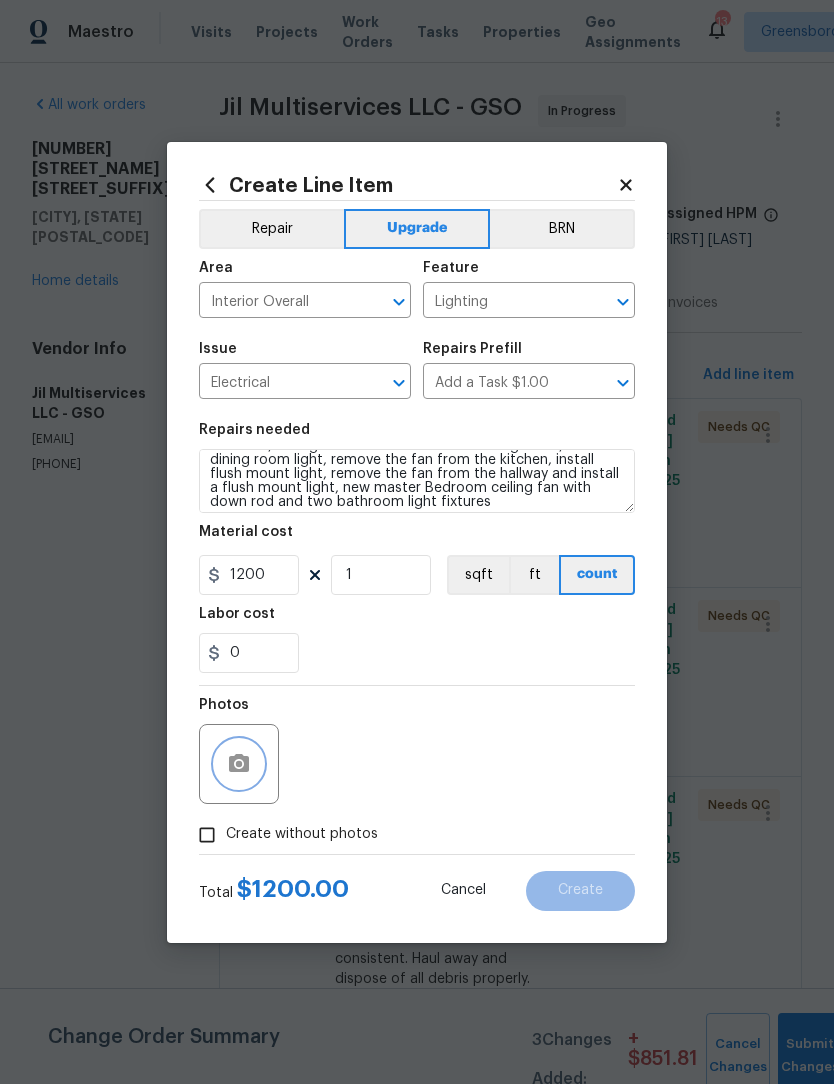 click 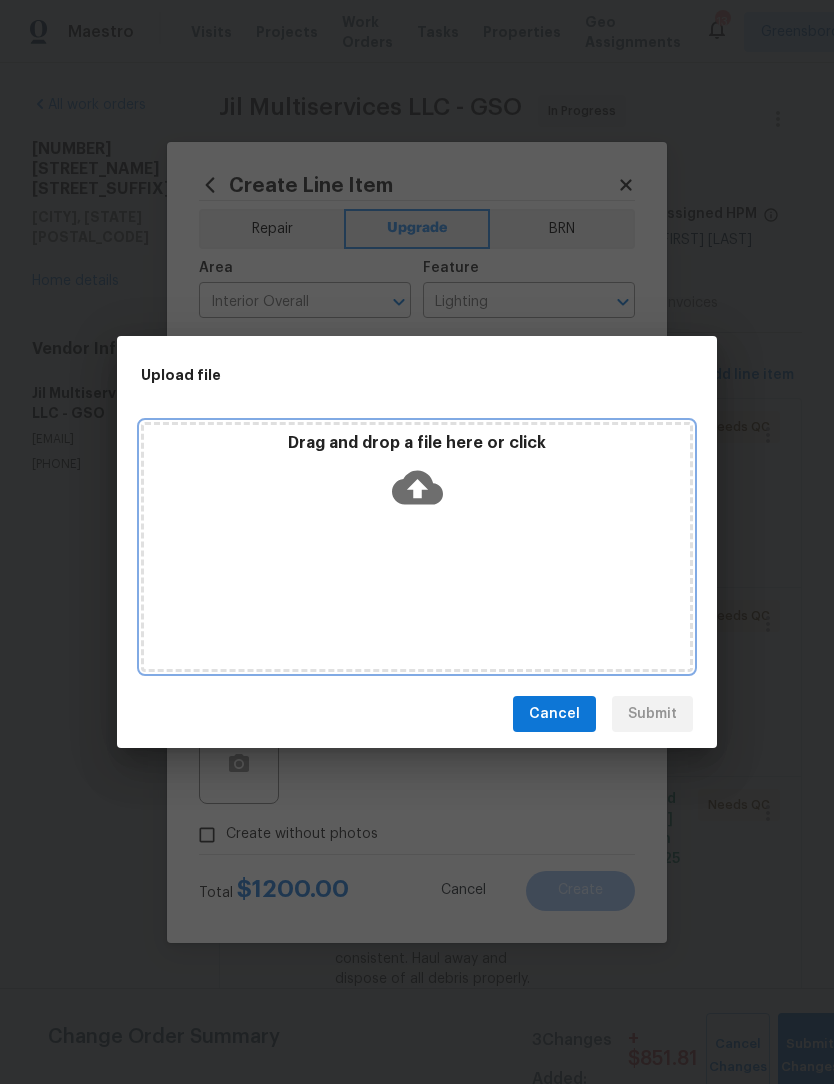 click on "Drag and drop a file here or click" at bounding box center (417, 547) 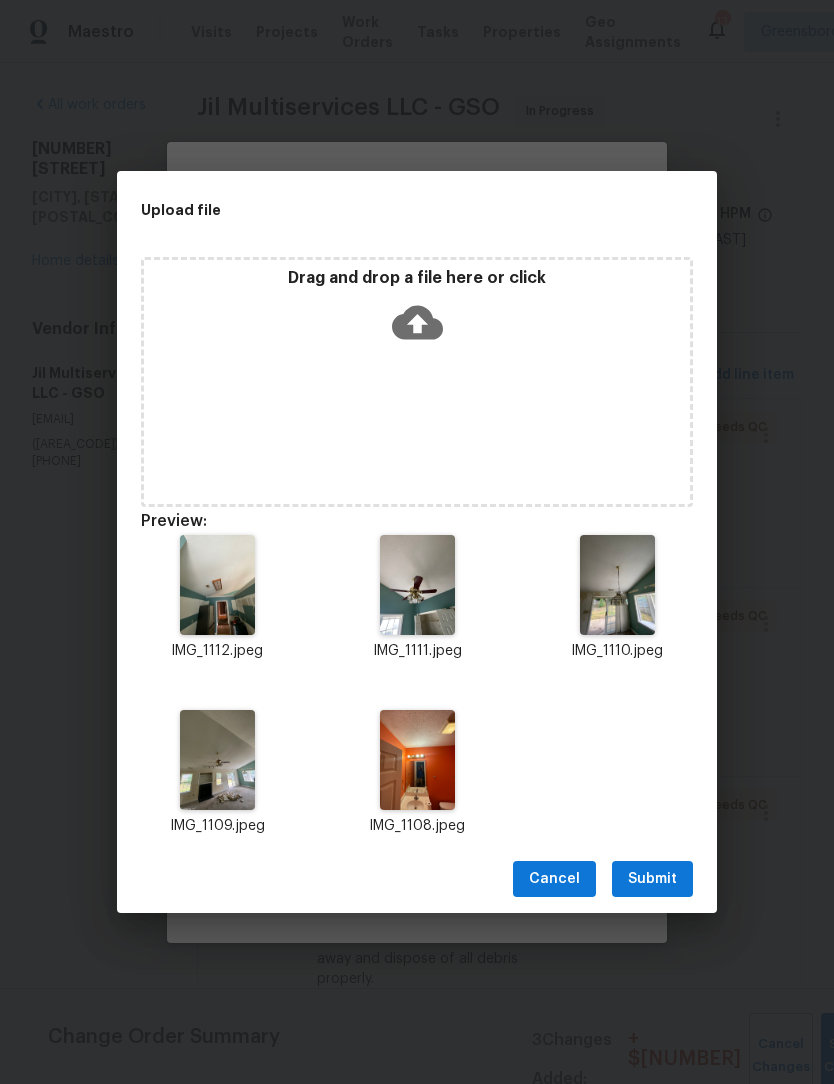 scroll, scrollTop: 0, scrollLeft: 0, axis: both 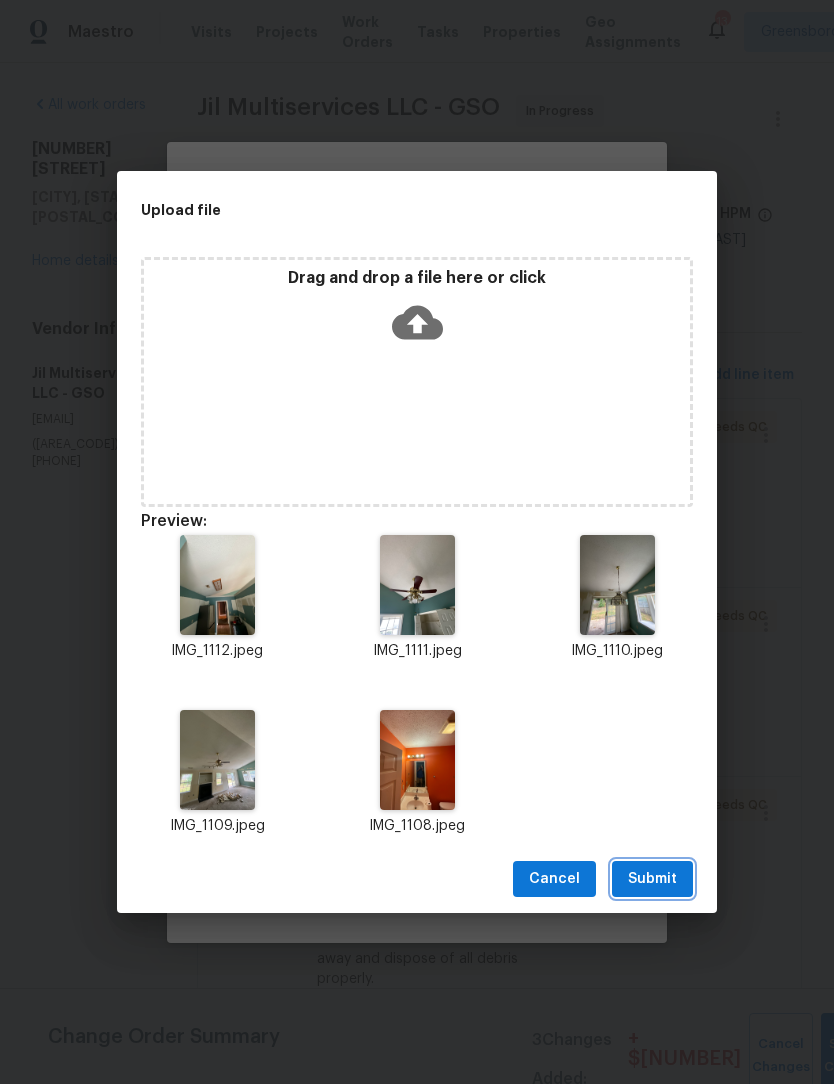 click on "Submit" at bounding box center (652, 879) 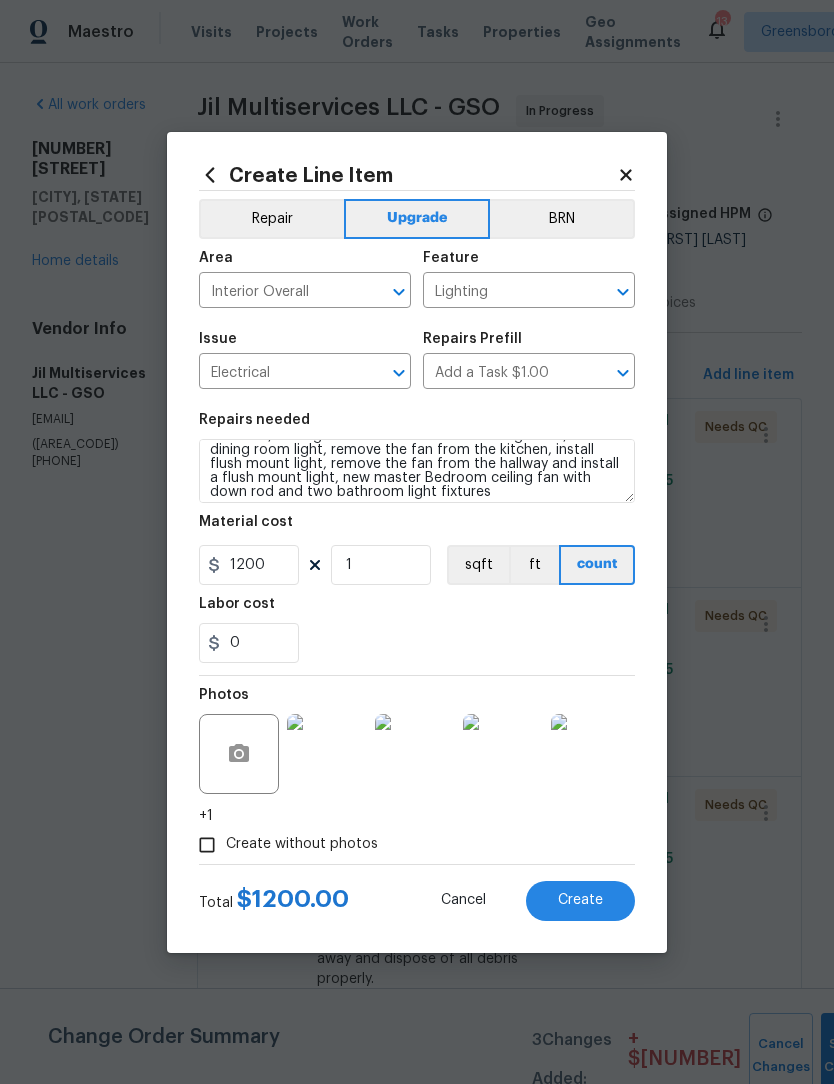 click on "Create" at bounding box center [580, 900] 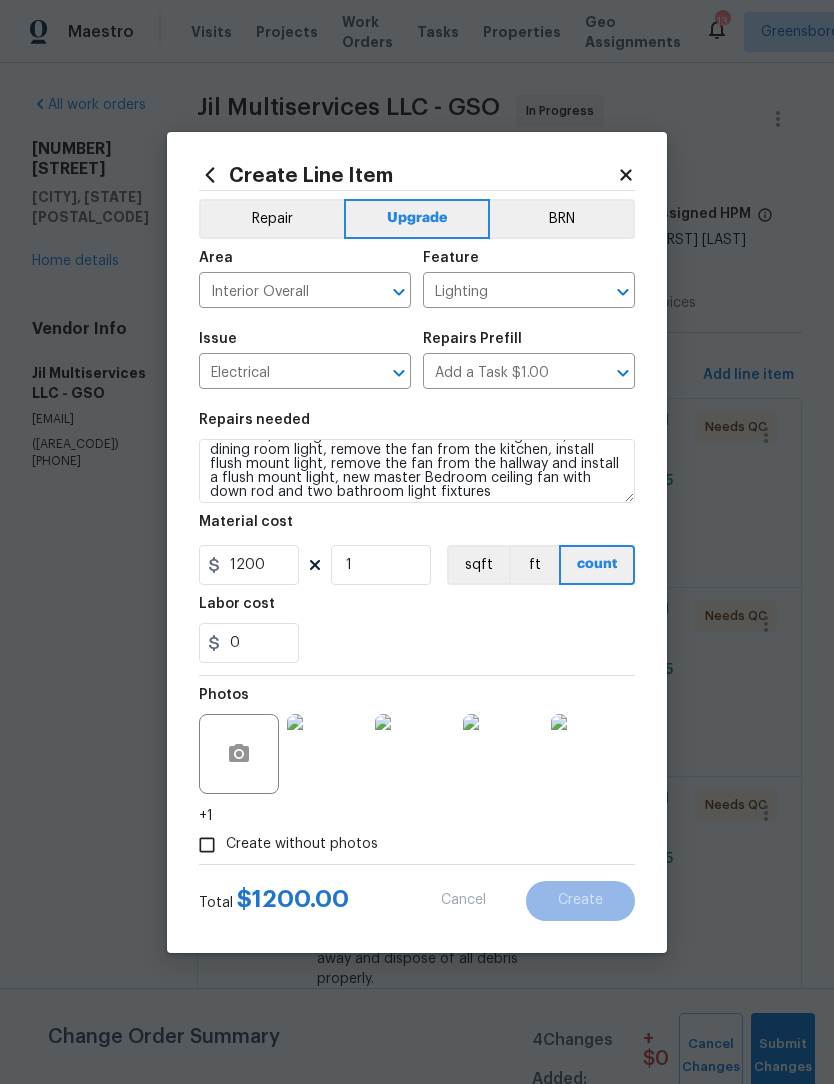 type on "0" 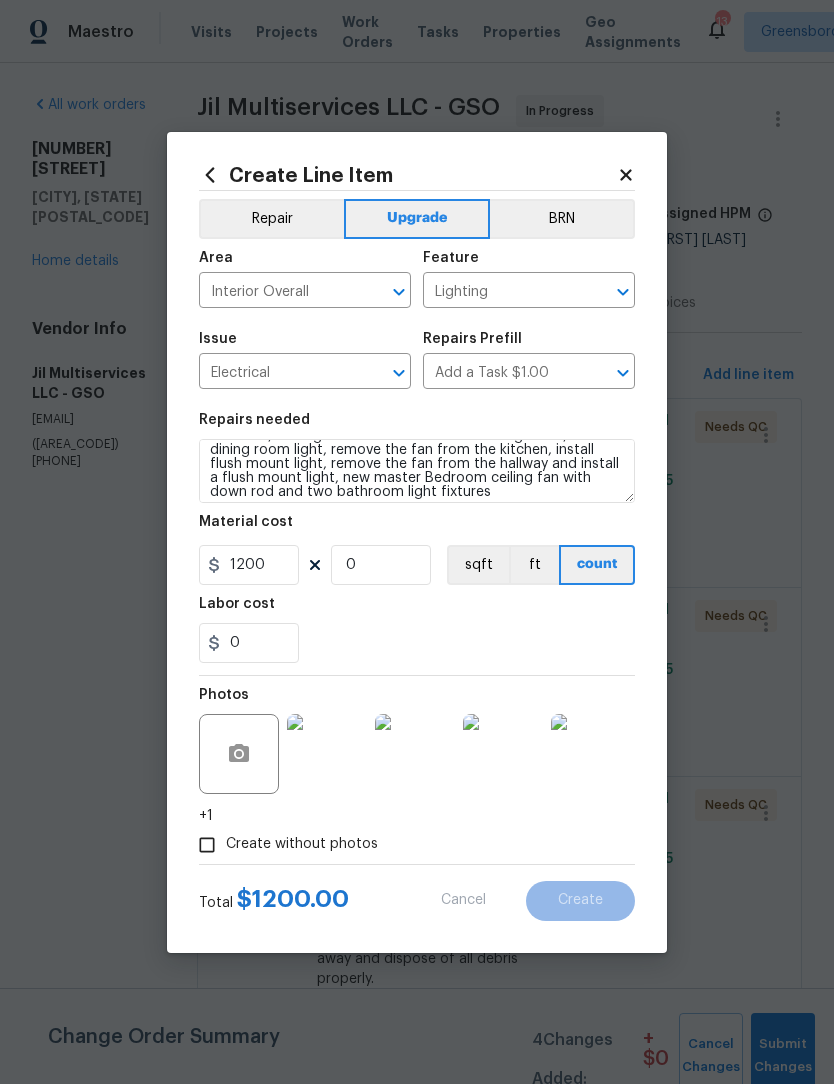 type 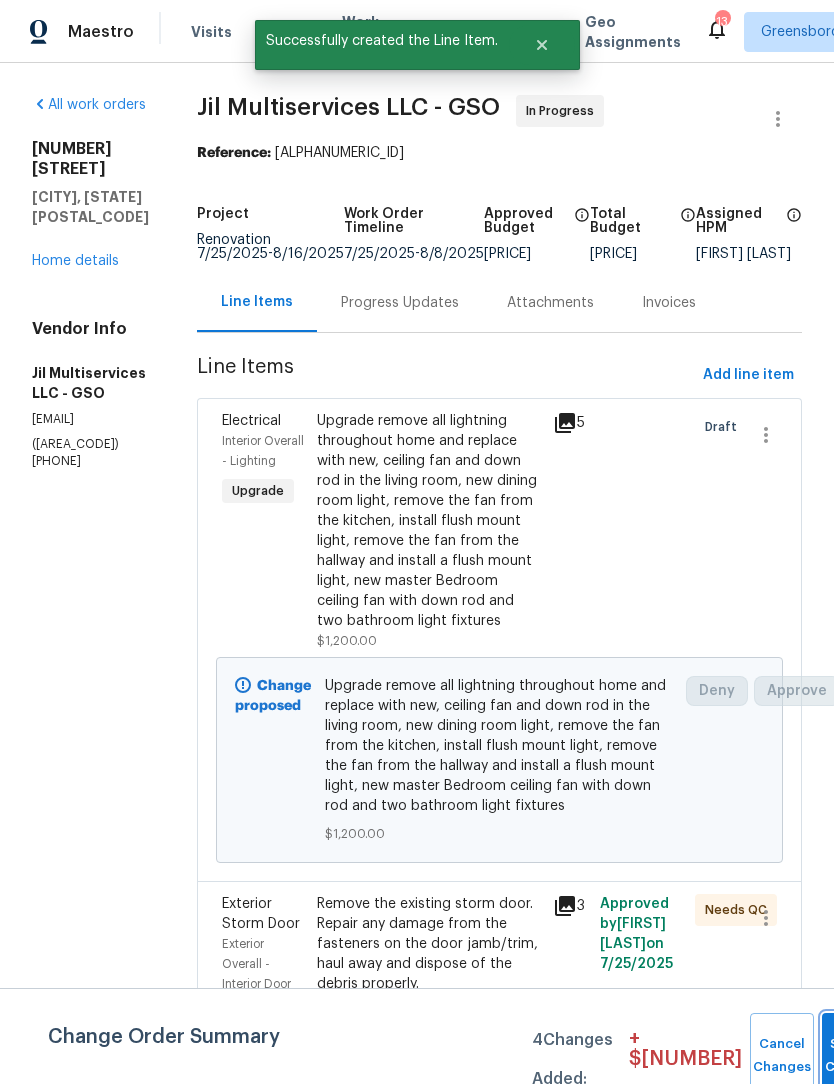 click on "Submit Changes" at bounding box center [854, 1056] 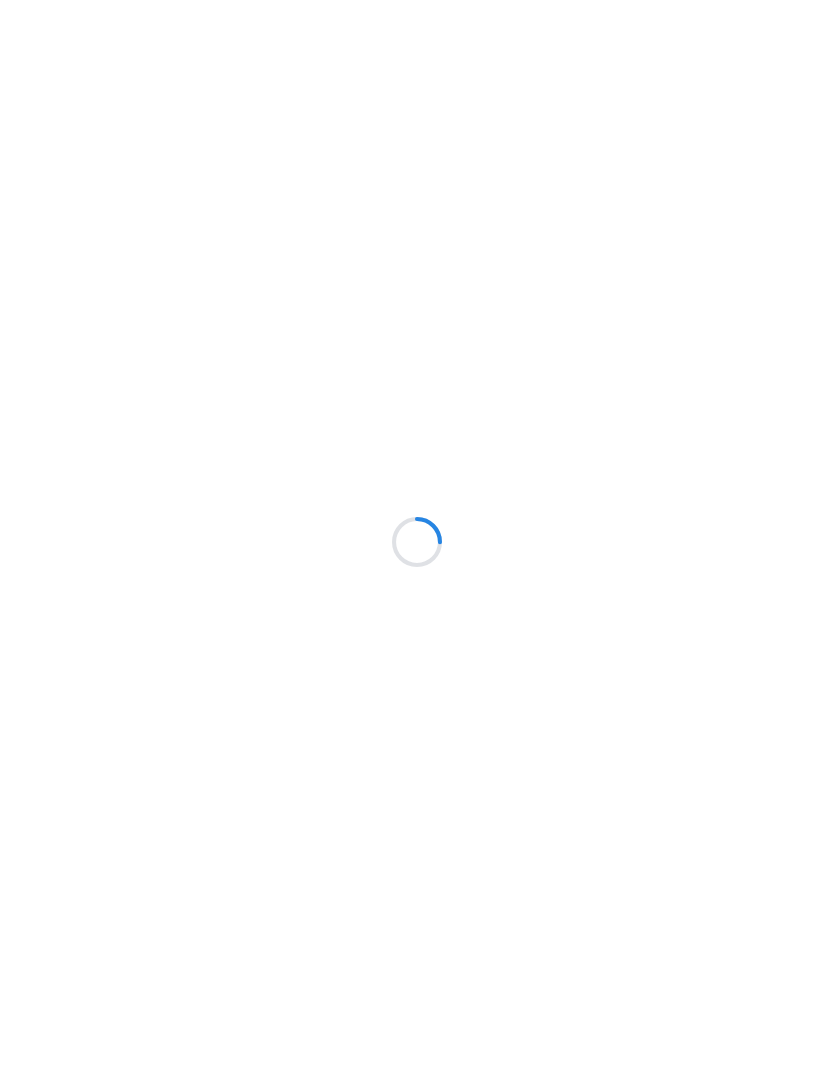 scroll, scrollTop: 0, scrollLeft: 0, axis: both 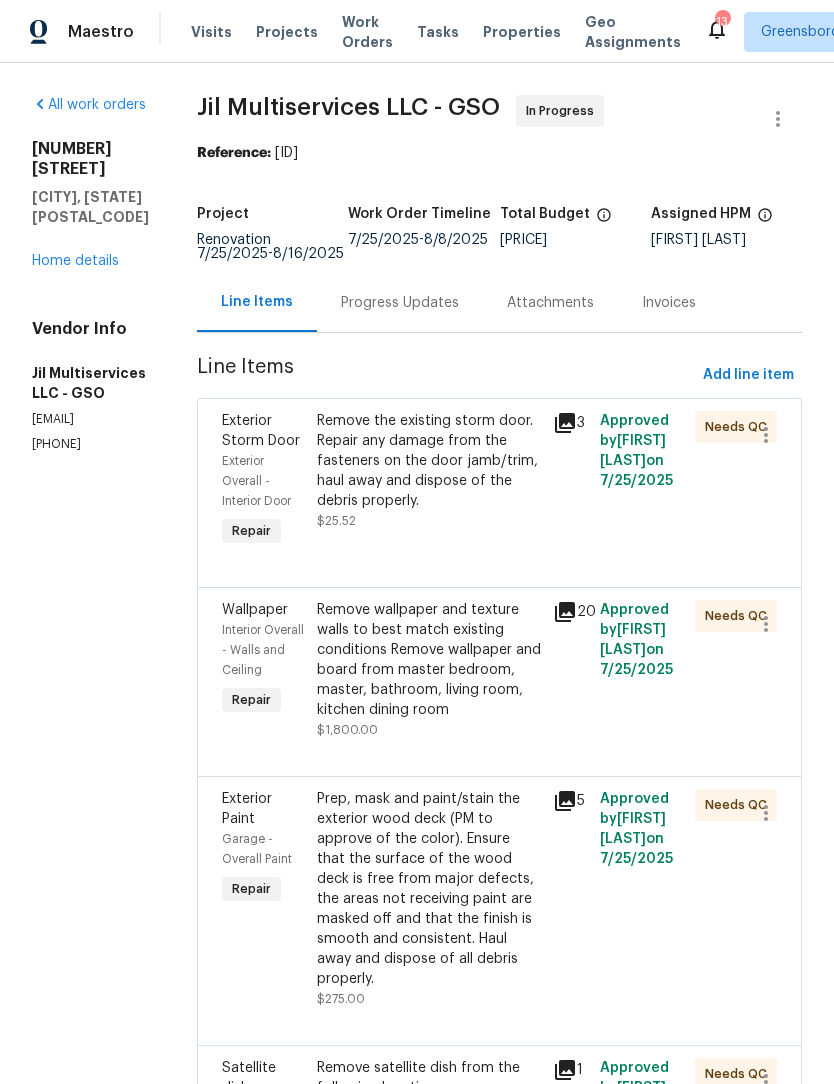 click on "Home details" at bounding box center (75, 261) 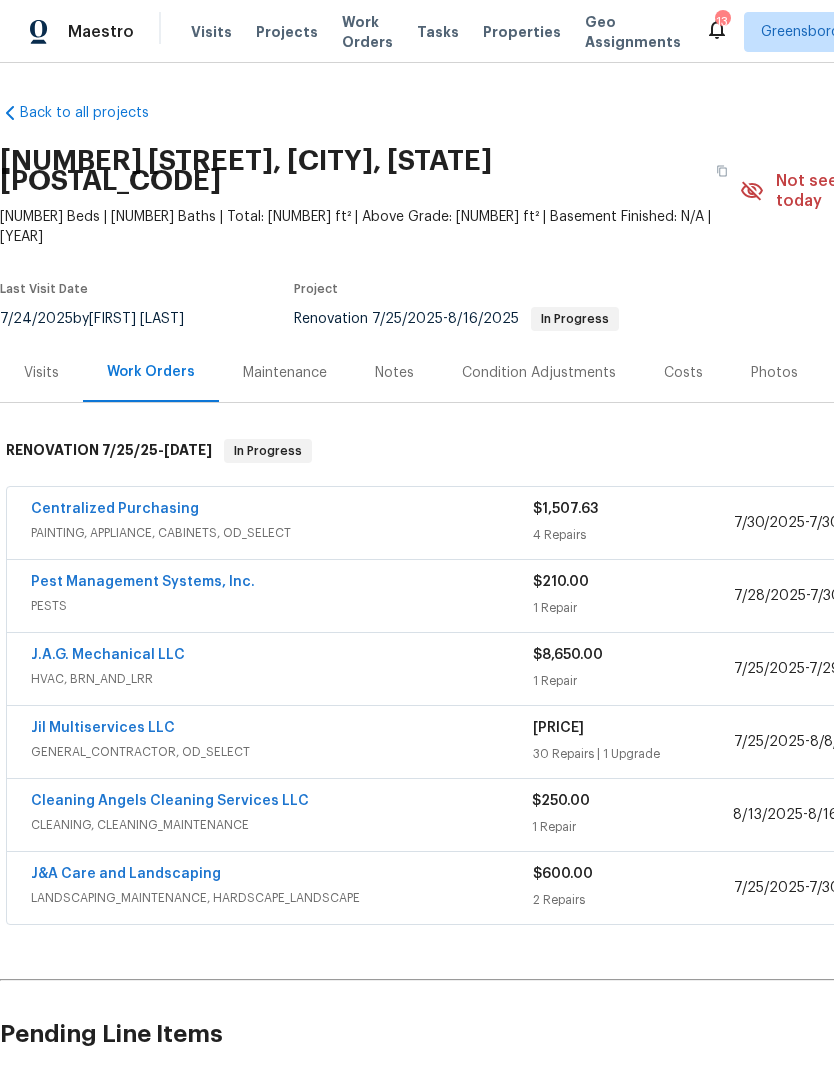 click on "Jil Multiservices LLC" at bounding box center (103, 728) 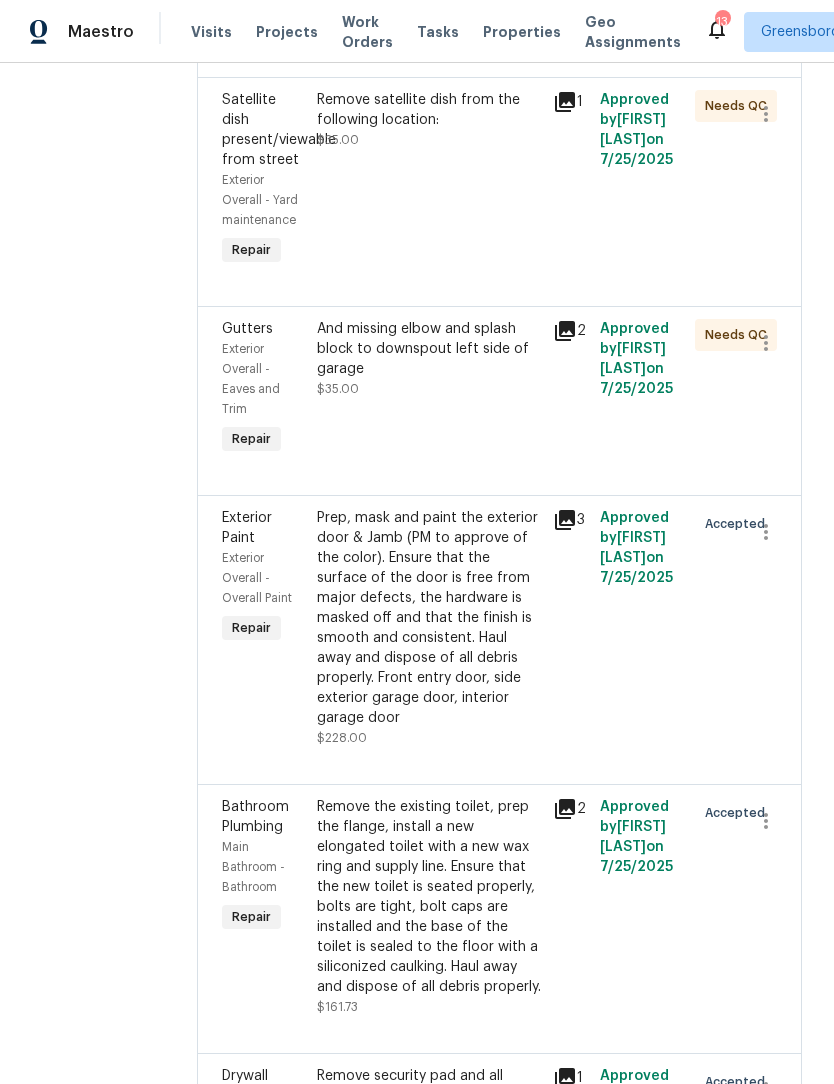 scroll, scrollTop: 964, scrollLeft: 0, axis: vertical 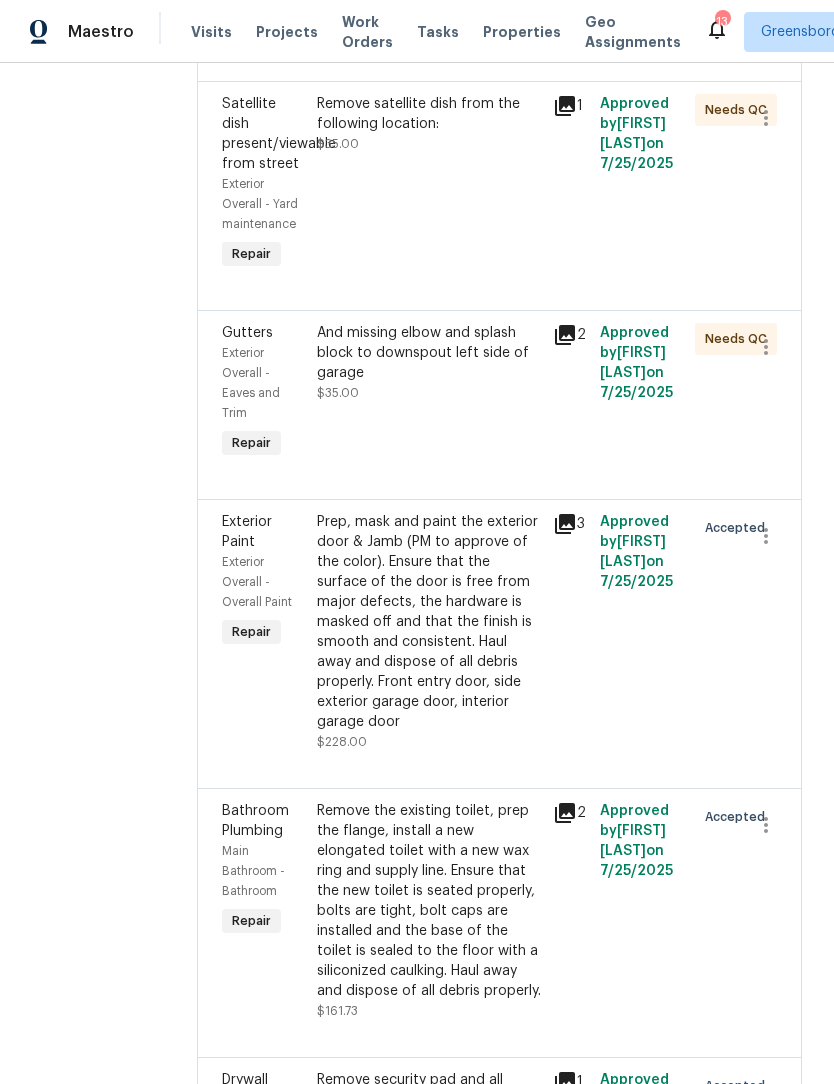click on "And missing elbow and splash block to downspout left side of garage" at bounding box center (429, 353) 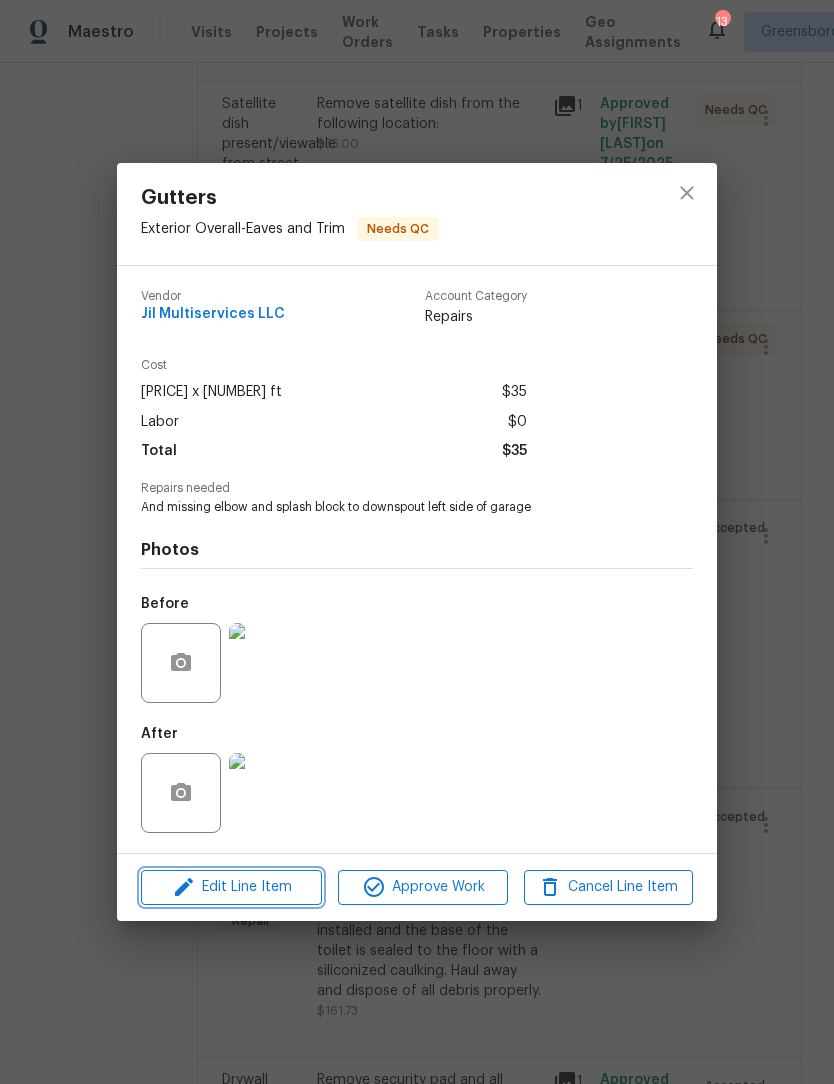 click on "Edit Line Item" at bounding box center [231, 887] 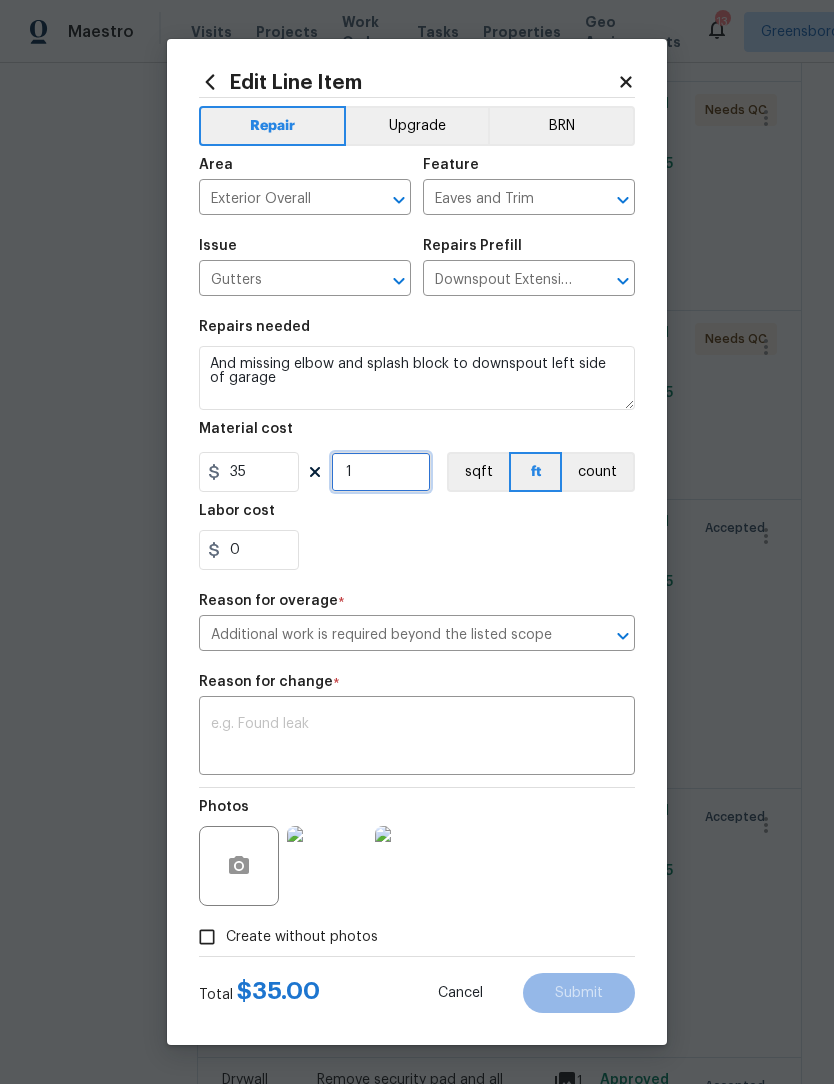 click on "1" at bounding box center (381, 472) 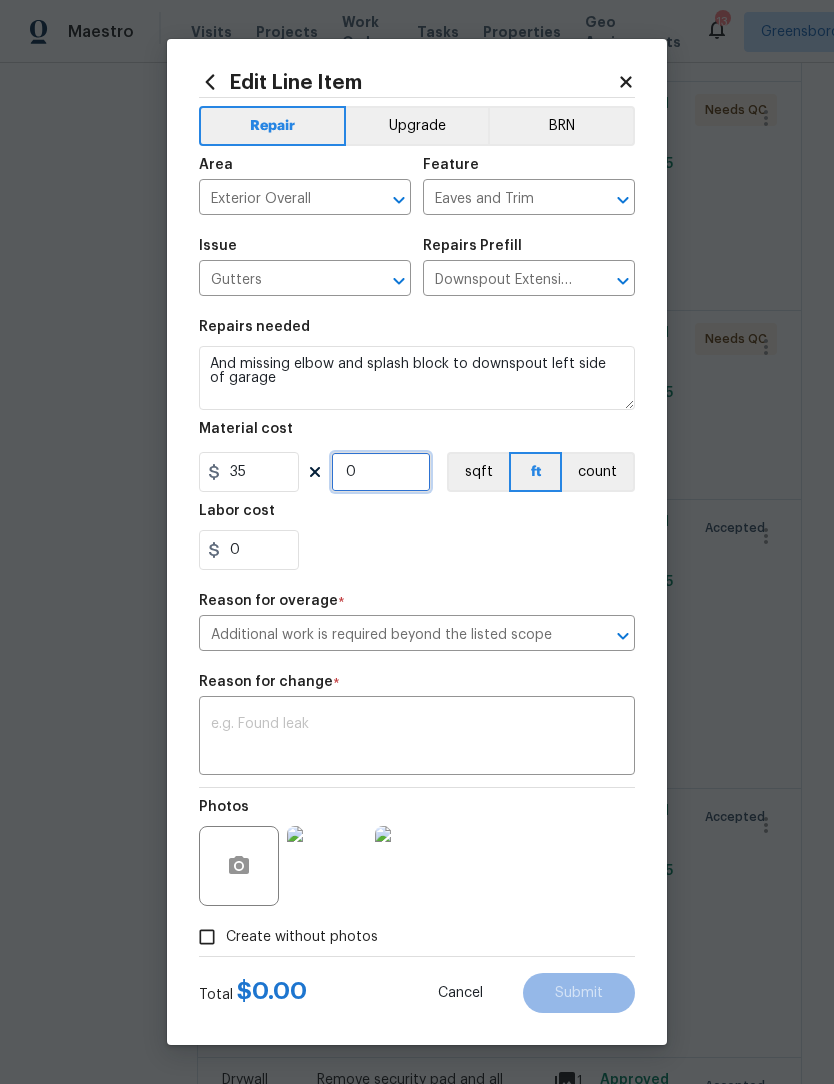 type on "2" 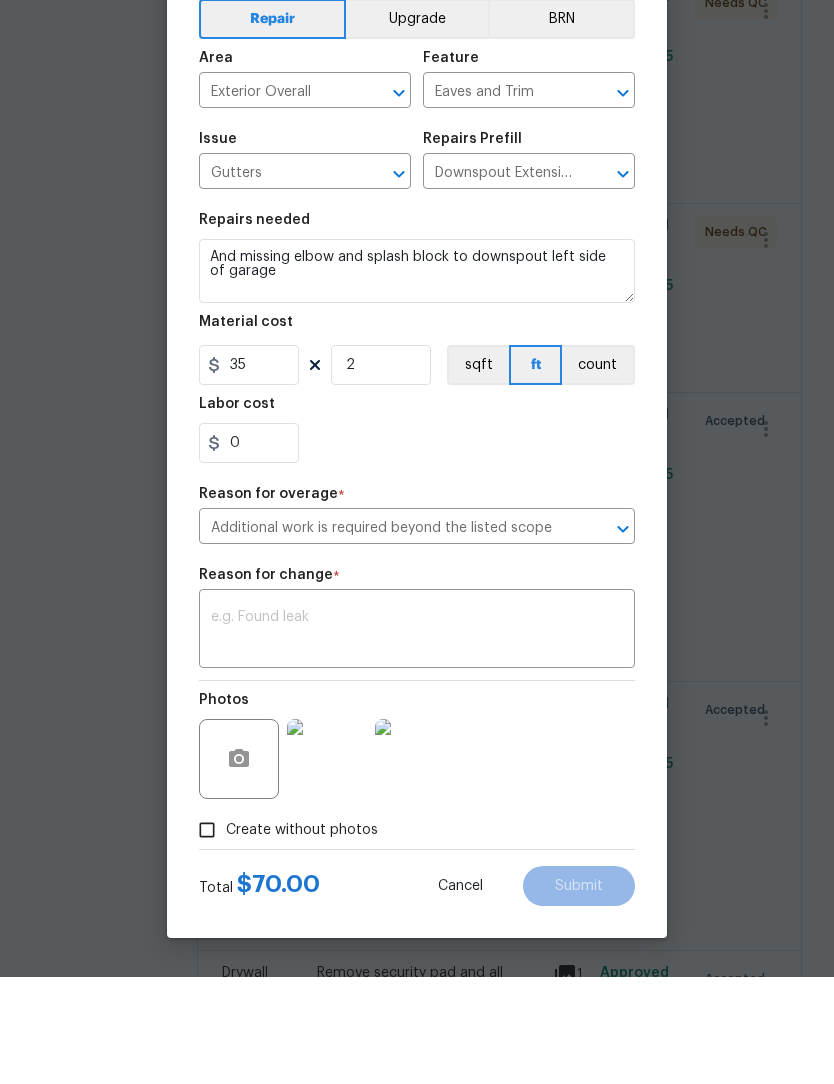 click on "Additional work is required beyond the listed scope" at bounding box center [389, 635] 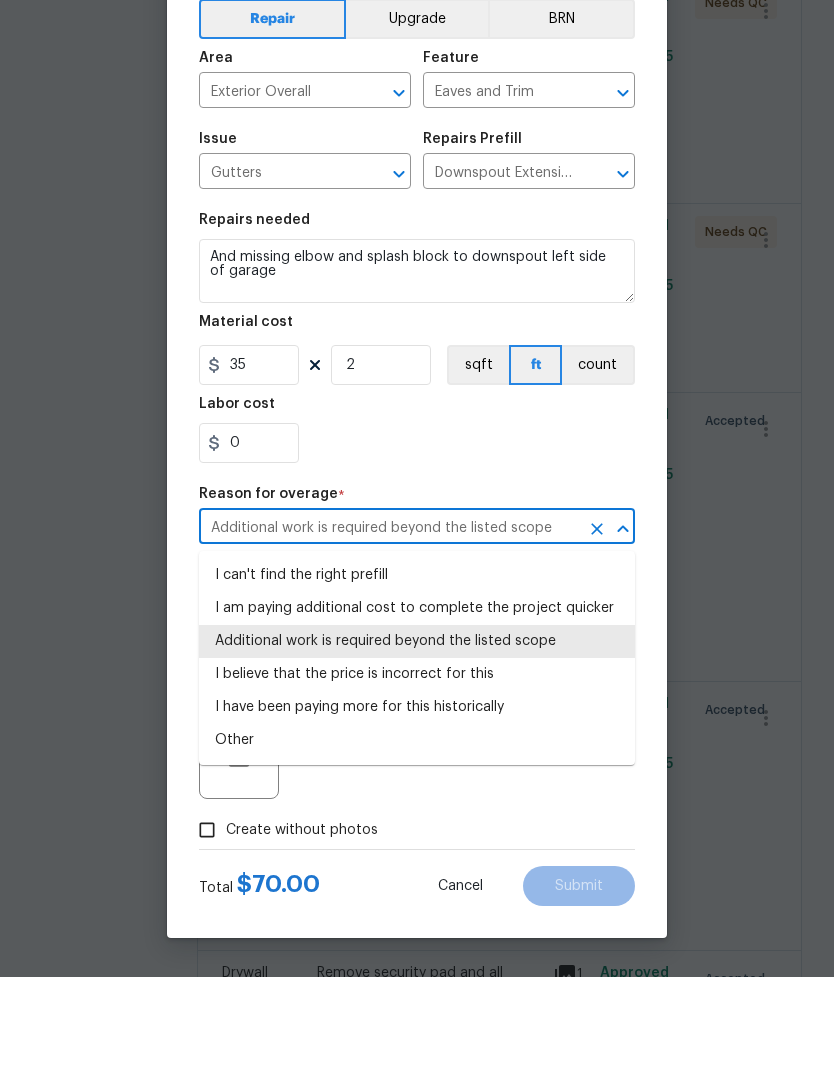 click on "0" at bounding box center (417, 550) 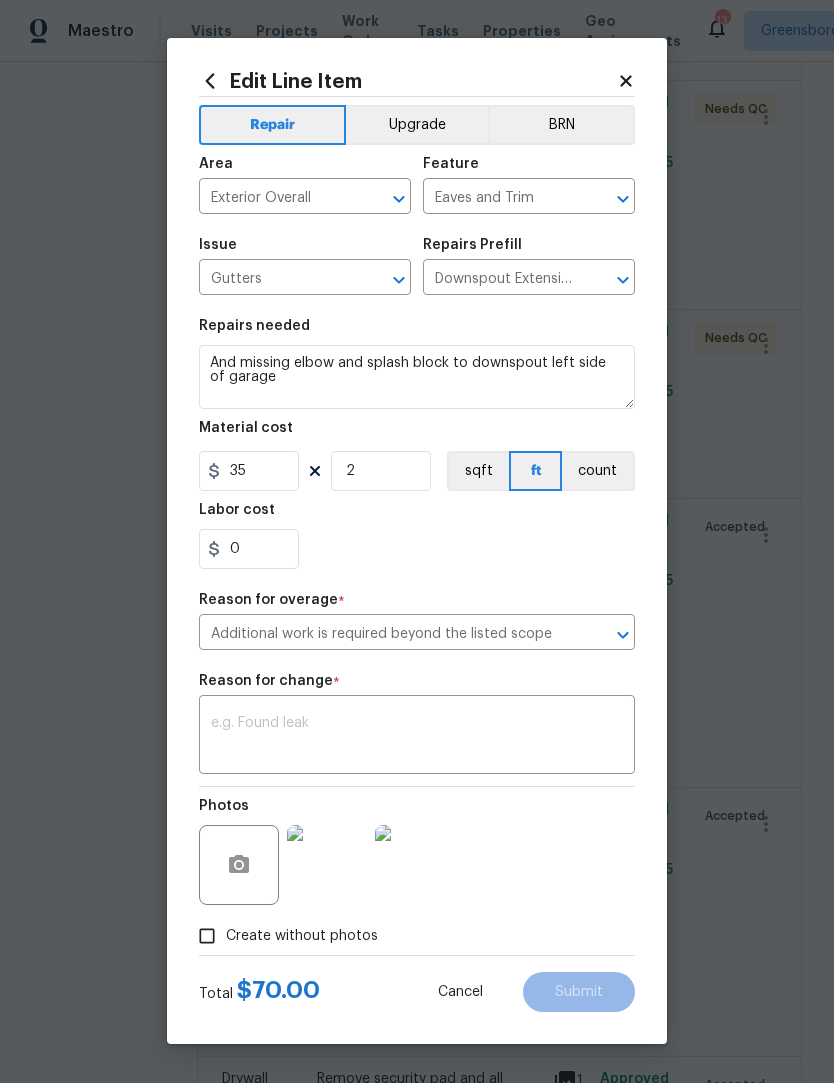 click at bounding box center (417, 738) 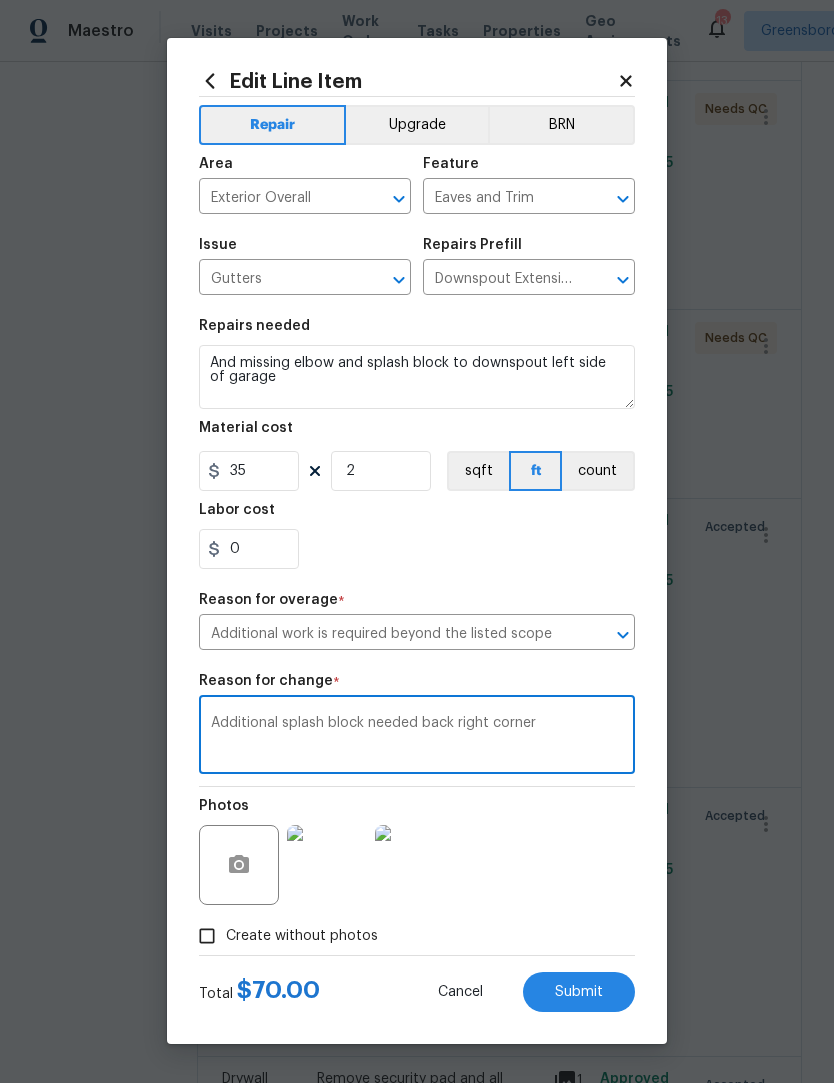 click on "Additional splash block needed back right corner" at bounding box center [417, 738] 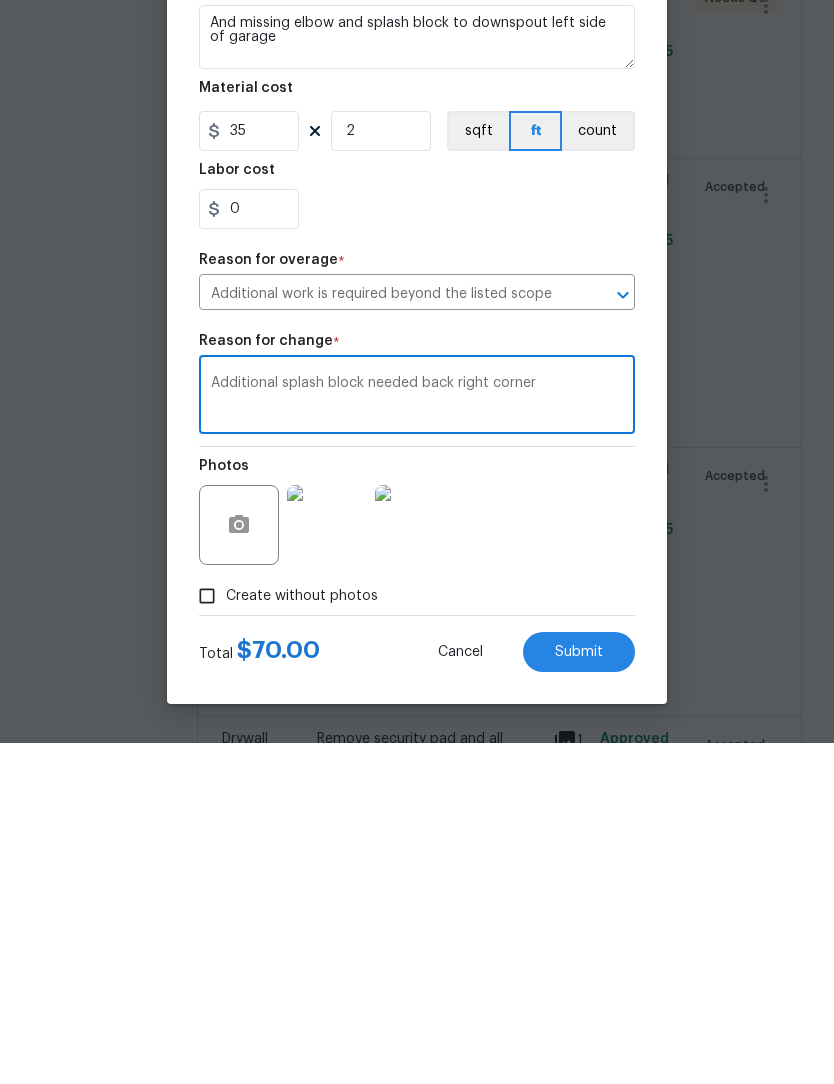 click on "Additional splash block needed back right corner" at bounding box center (417, 738) 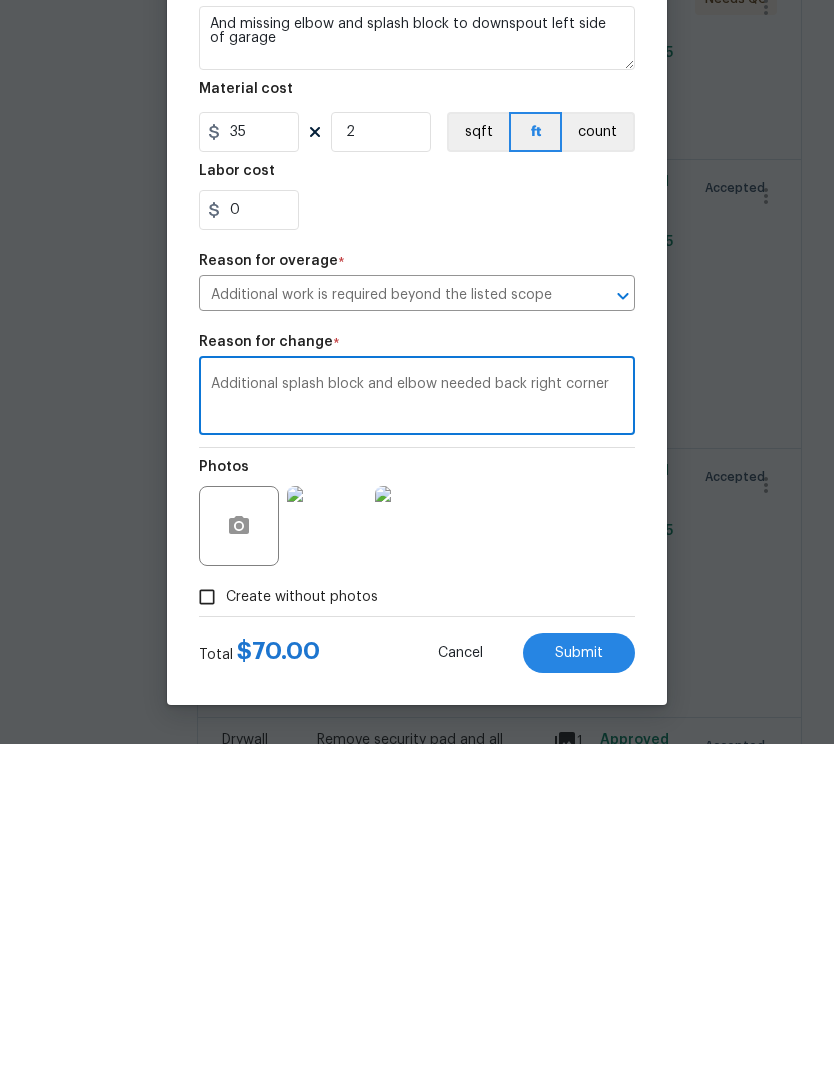 type on "Additional splash block and elbow needed back right corner" 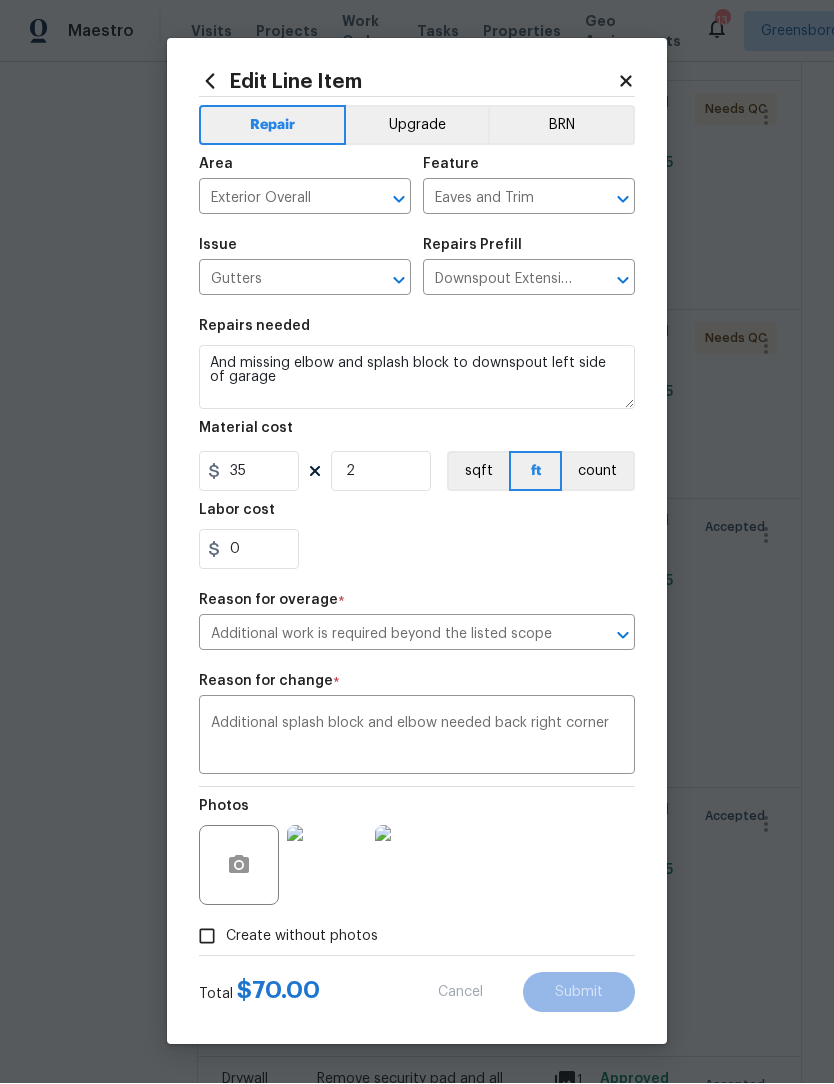 type on "1" 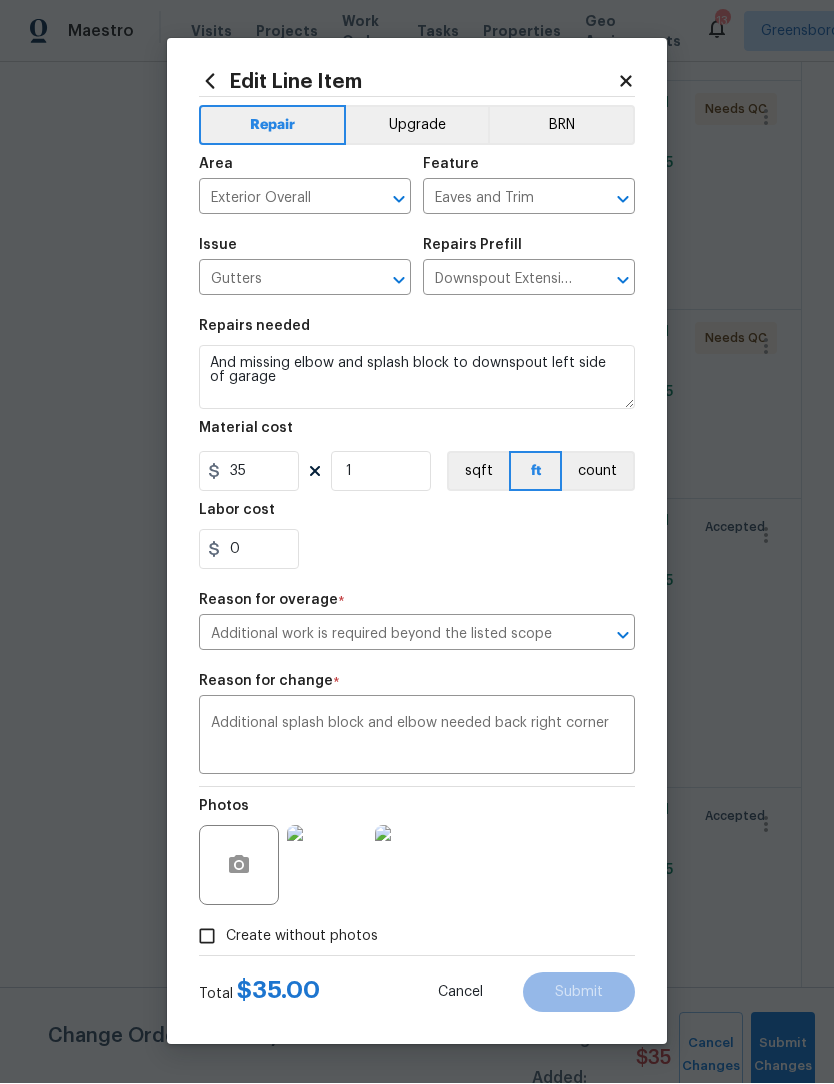 scroll, scrollTop: 0, scrollLeft: 0, axis: both 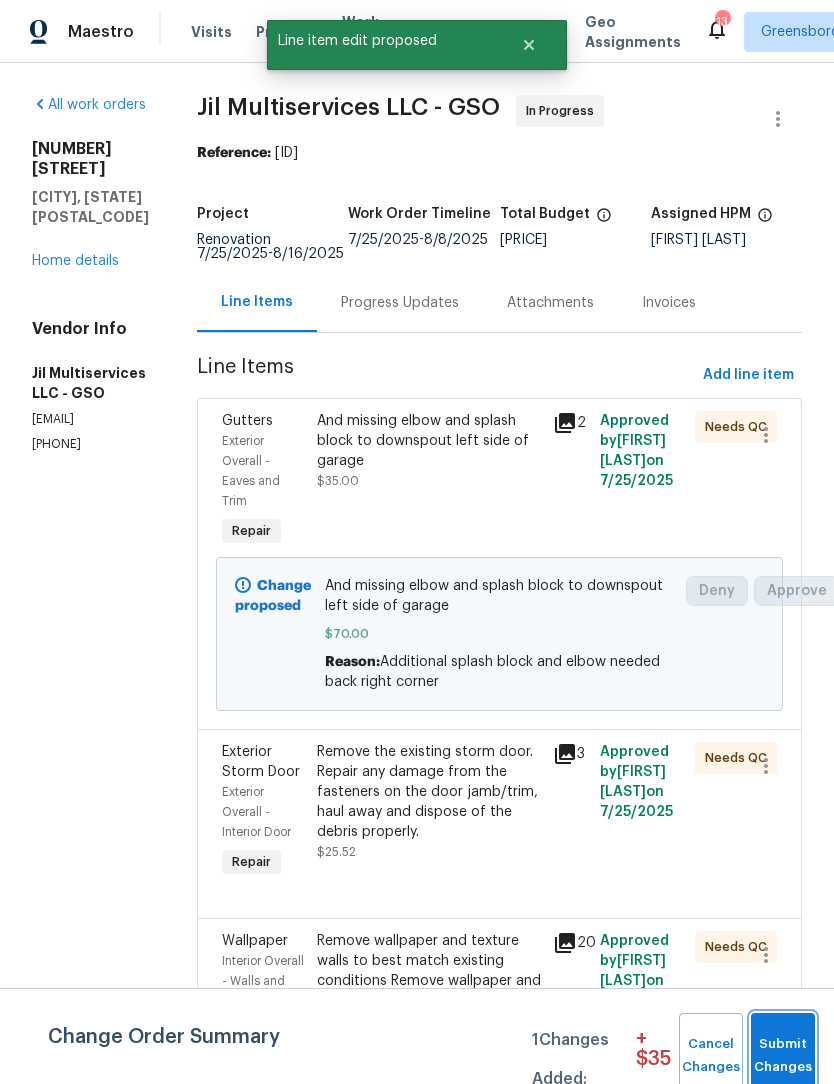 click on "Submit Changes" at bounding box center (783, 1056) 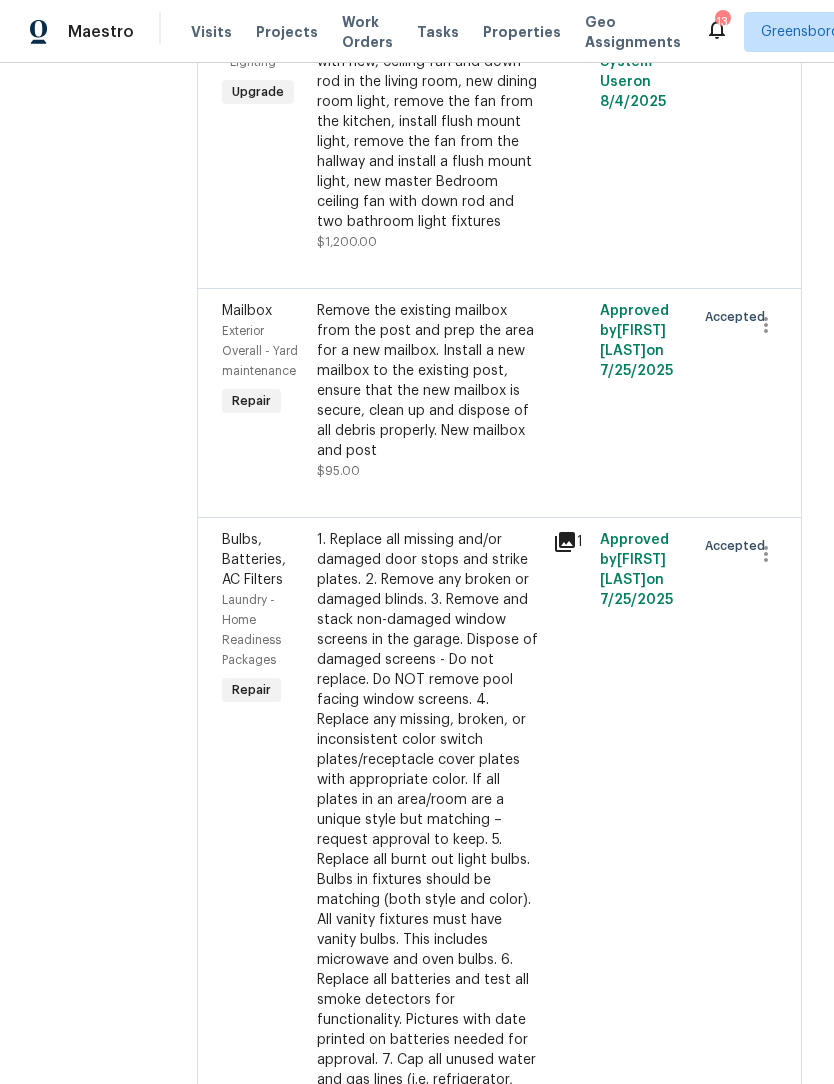 scroll, scrollTop: 4286, scrollLeft: 0, axis: vertical 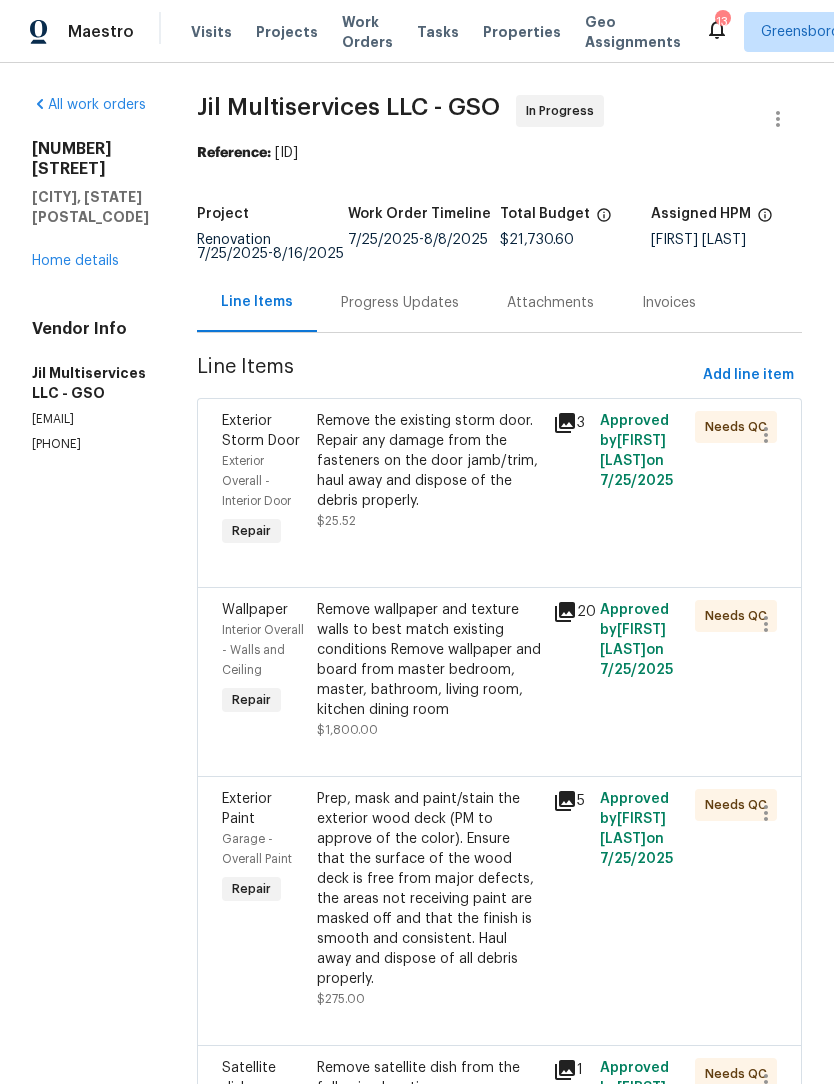 click on "Home details" at bounding box center (75, 261) 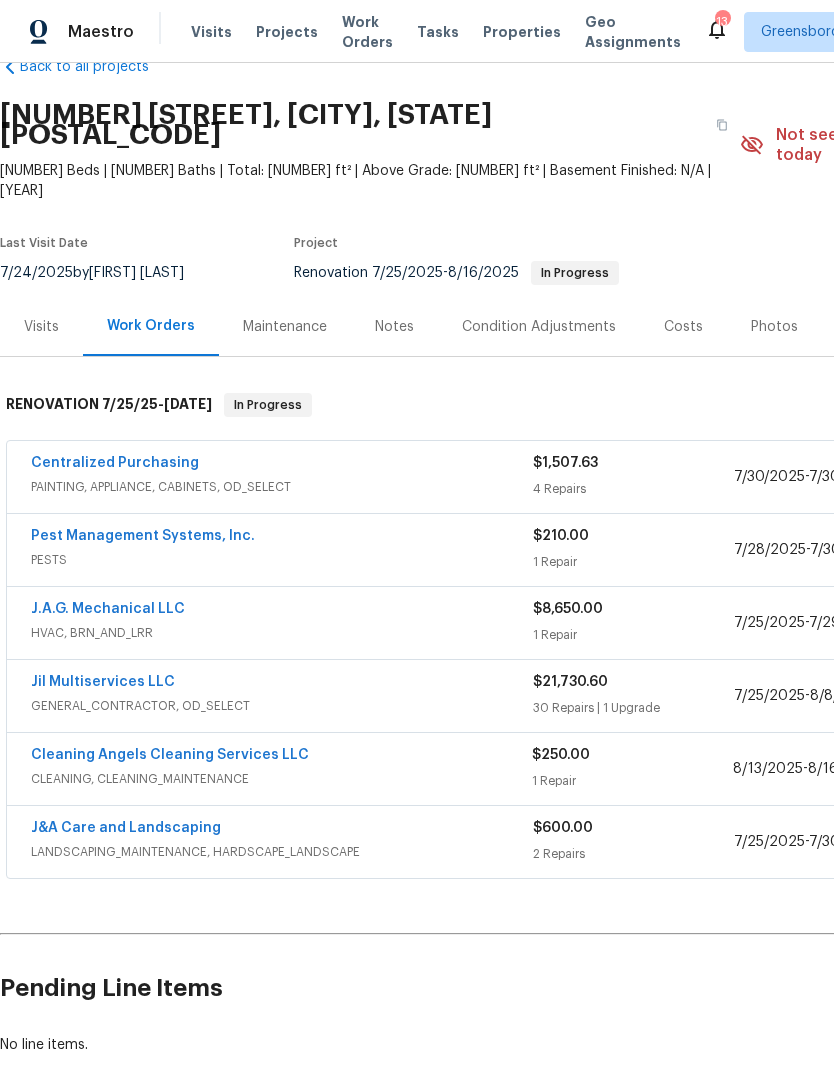 scroll, scrollTop: 46, scrollLeft: 0, axis: vertical 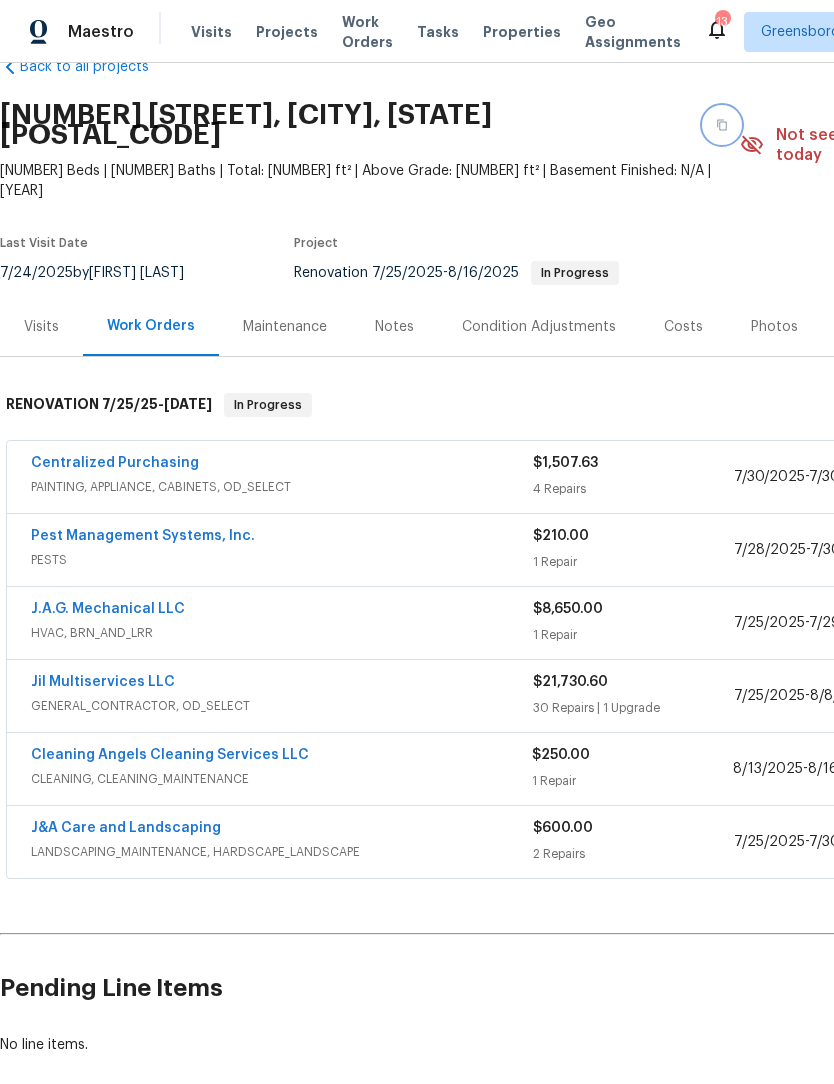 click 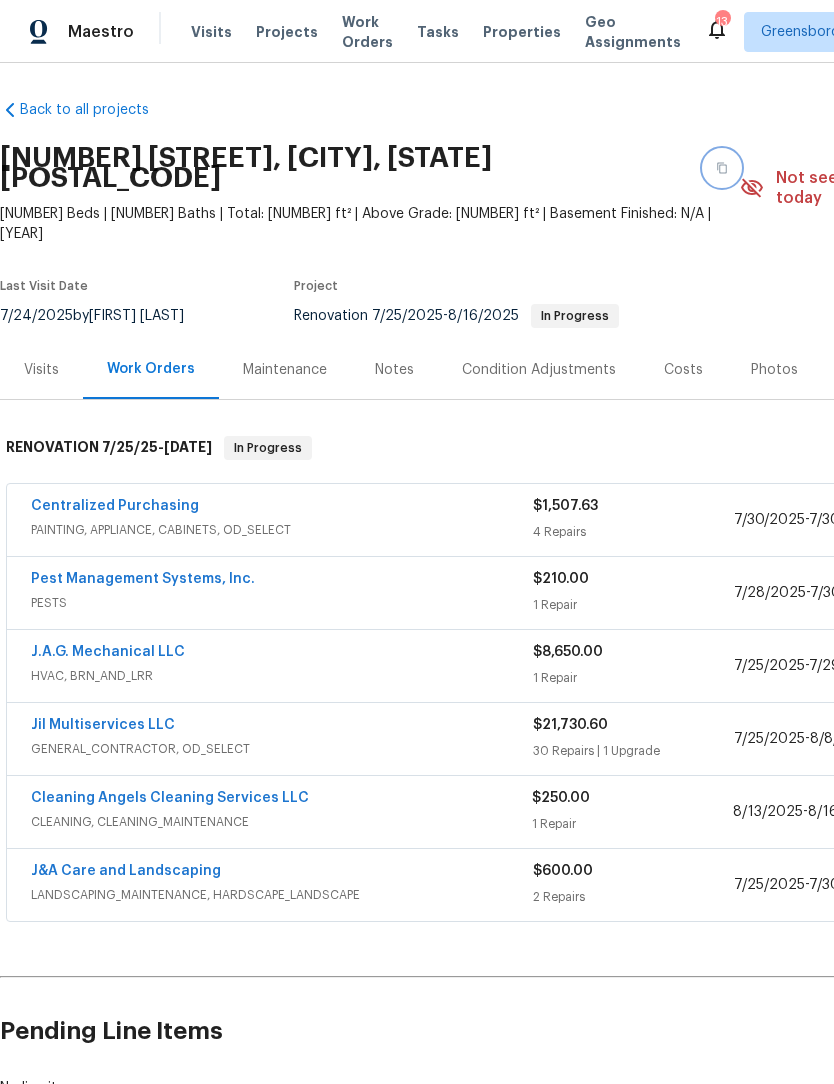 scroll, scrollTop: 3, scrollLeft: 0, axis: vertical 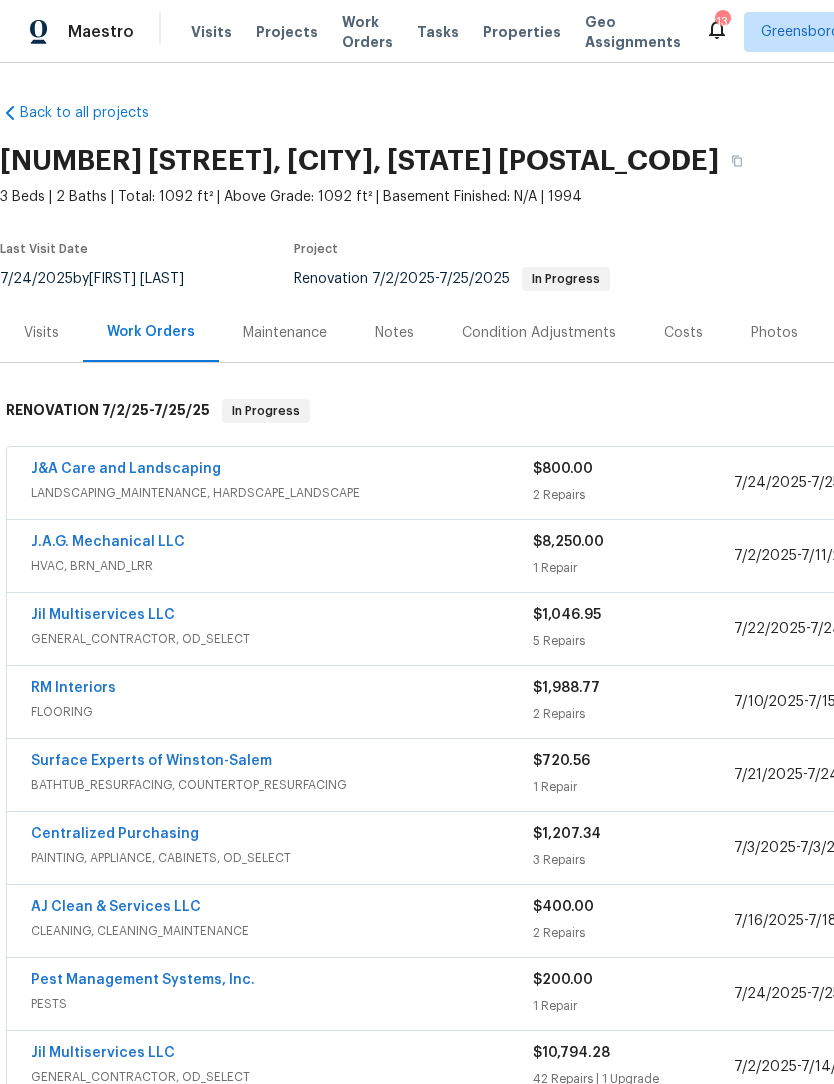 click on "Jil Multiservices LLC" at bounding box center [103, 615] 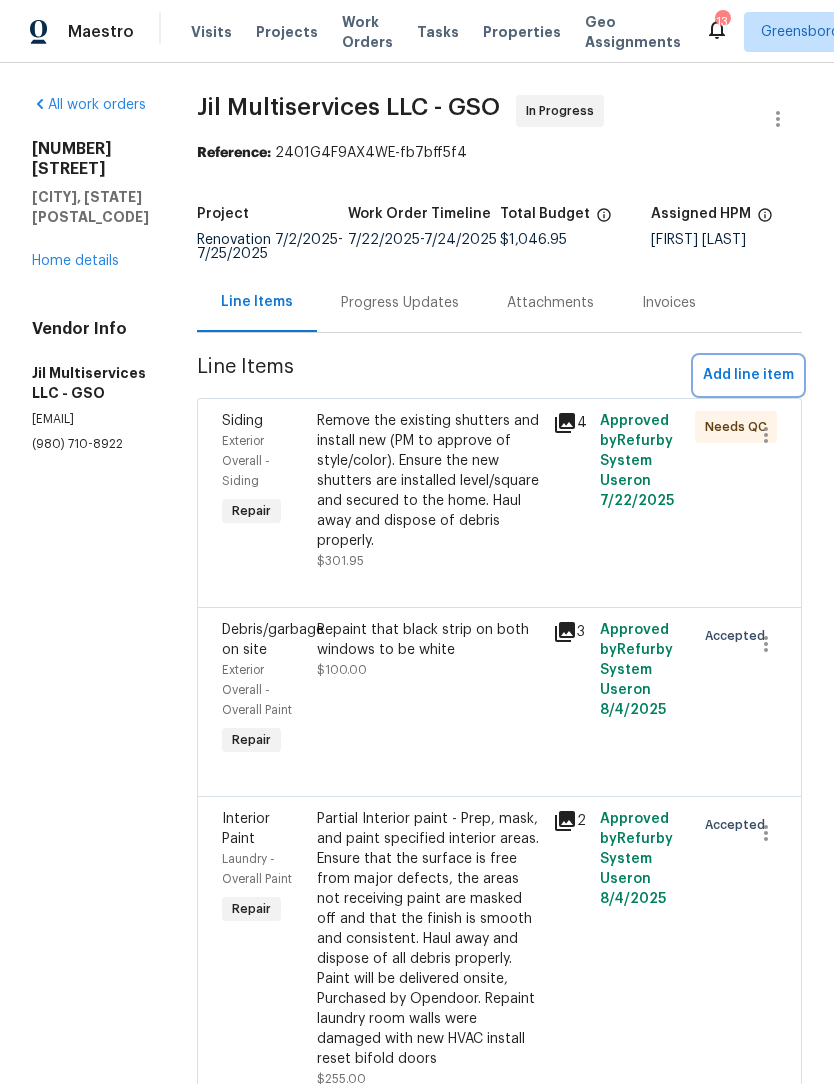 click on "Add line item" at bounding box center [748, 375] 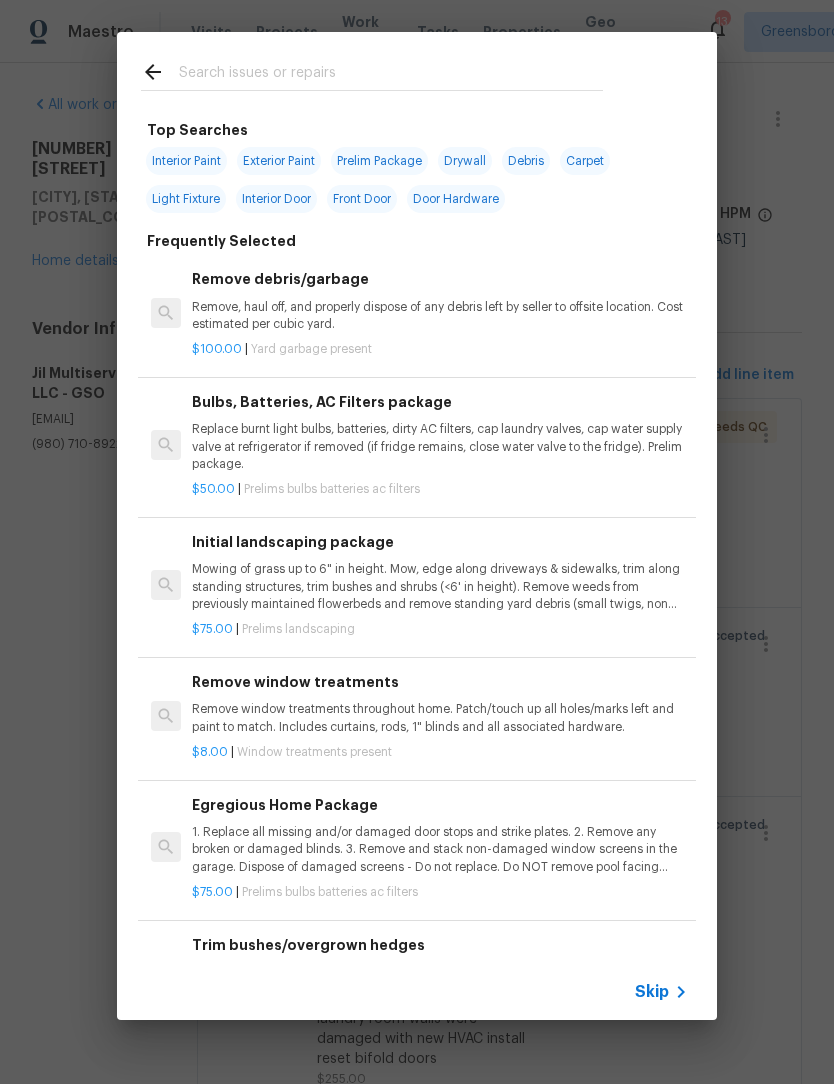 click at bounding box center [391, 75] 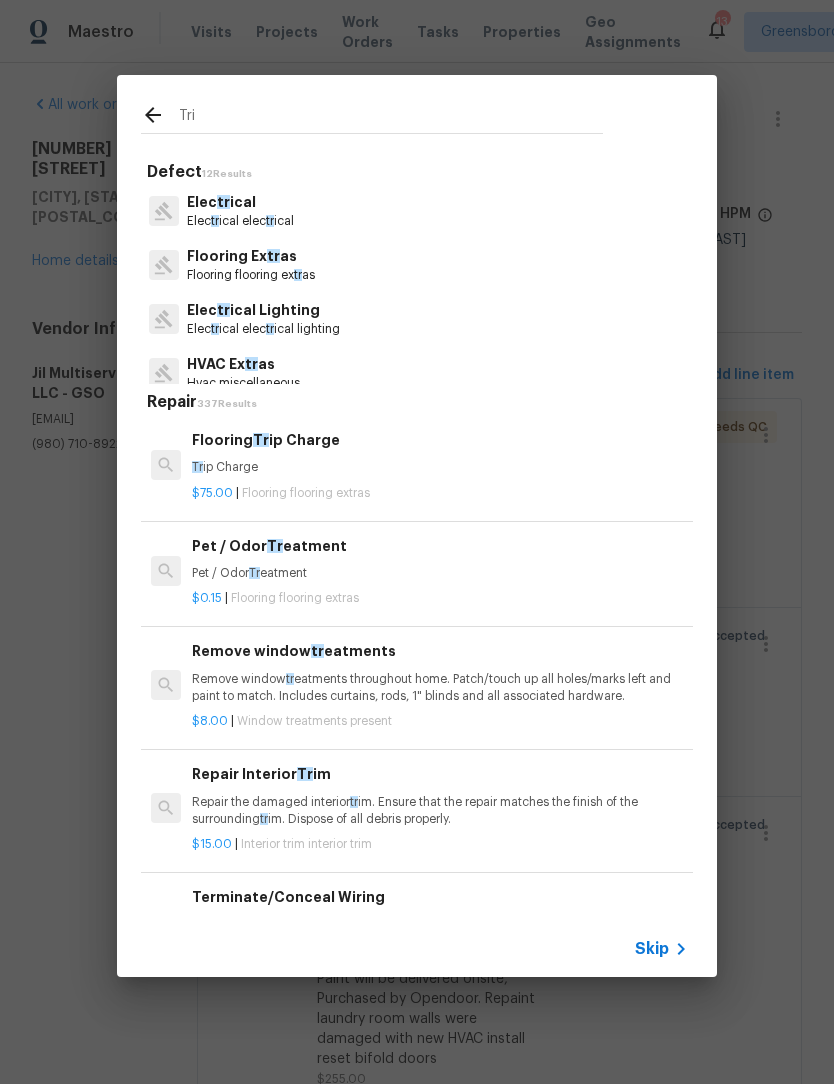 type on "Trim" 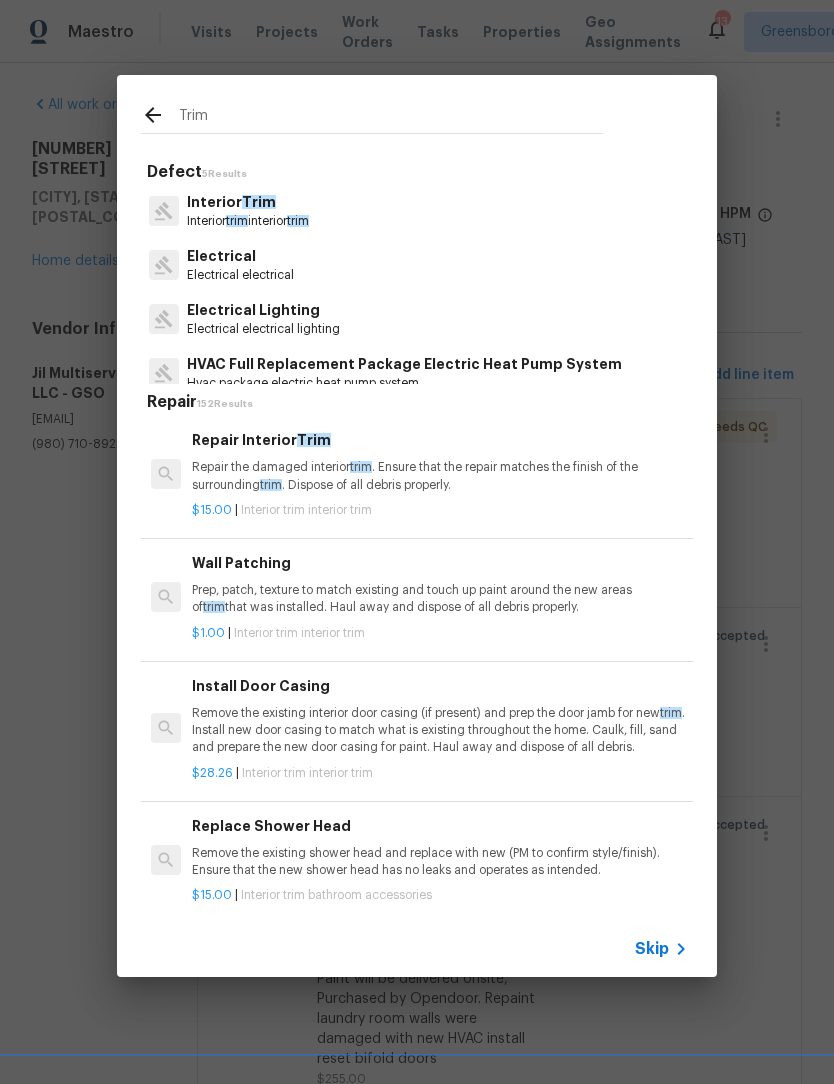 click on "Trim" at bounding box center [259, 202] 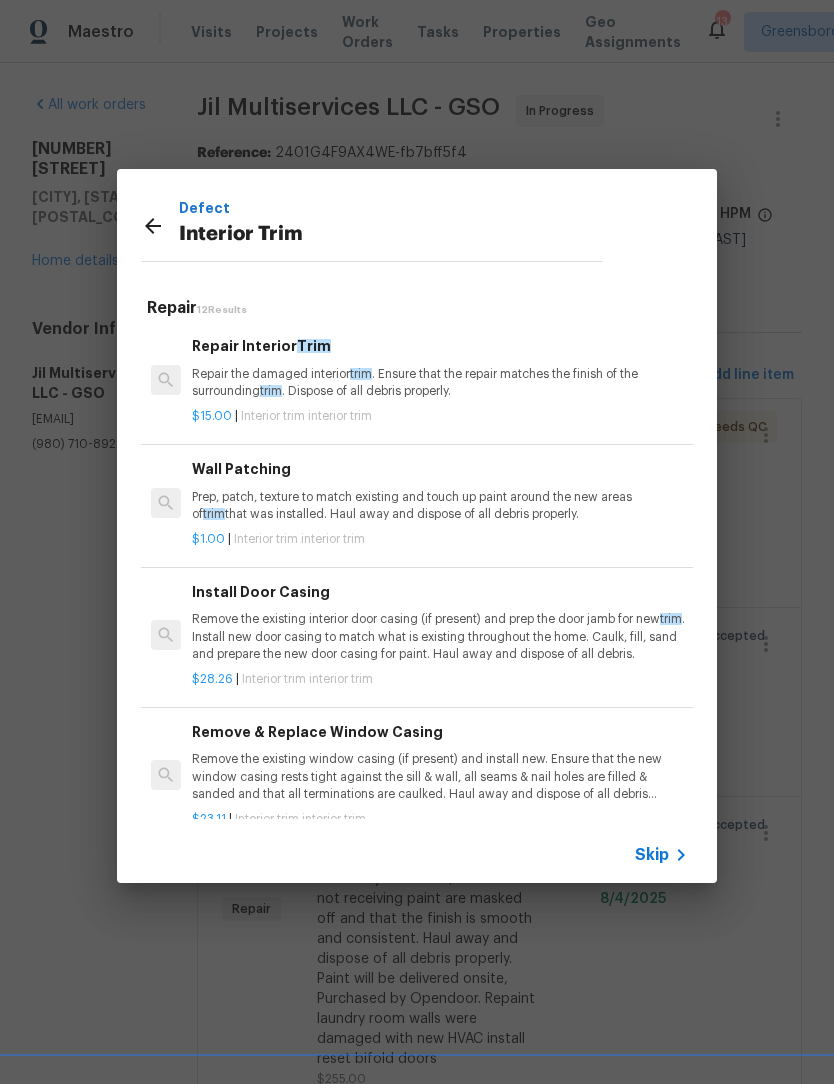 click on "Repair the damaged interior  trim . Ensure that the repair matches the finish of the surrounding  trim . Dispose of all debris properly." at bounding box center (440, 383) 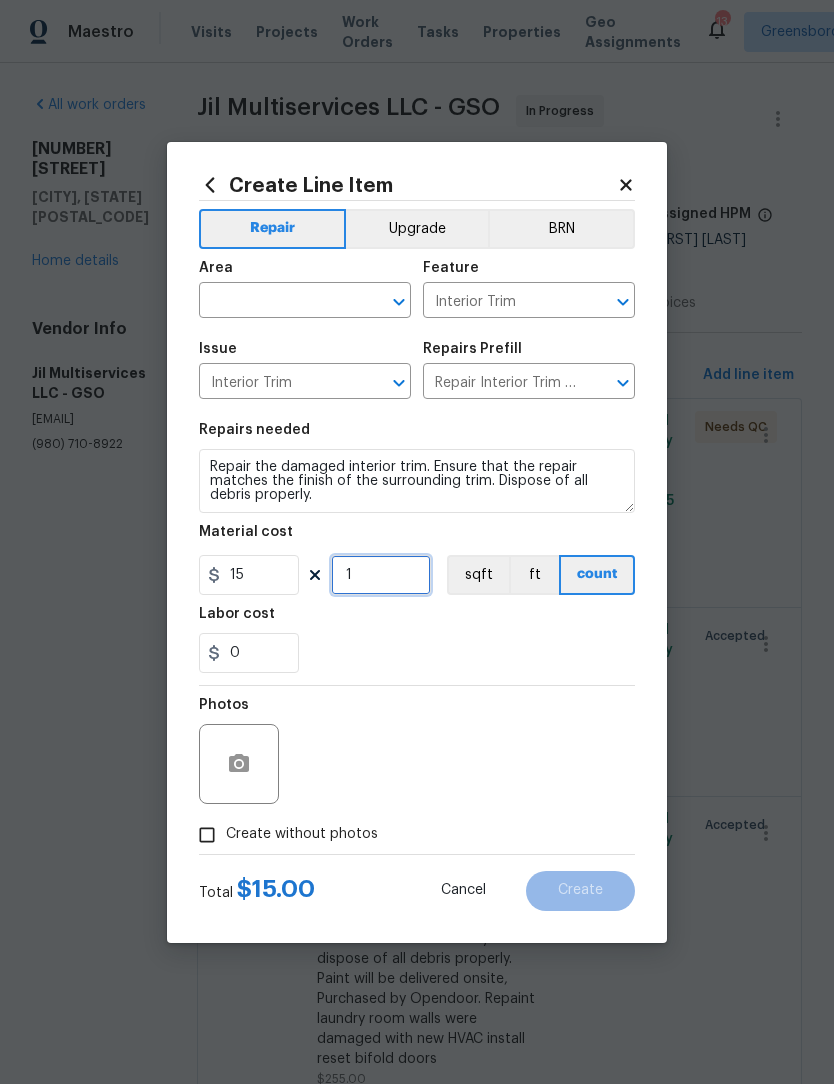 click on "1" at bounding box center [381, 575] 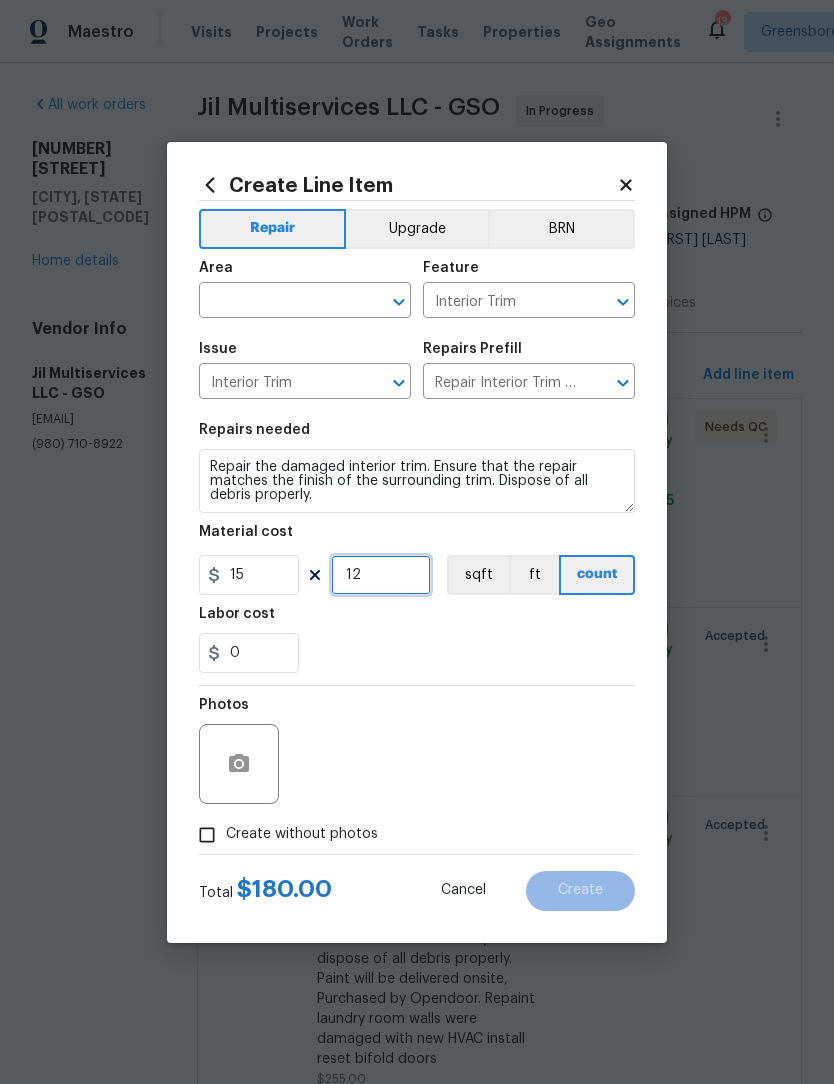 click on "12" at bounding box center [381, 575] 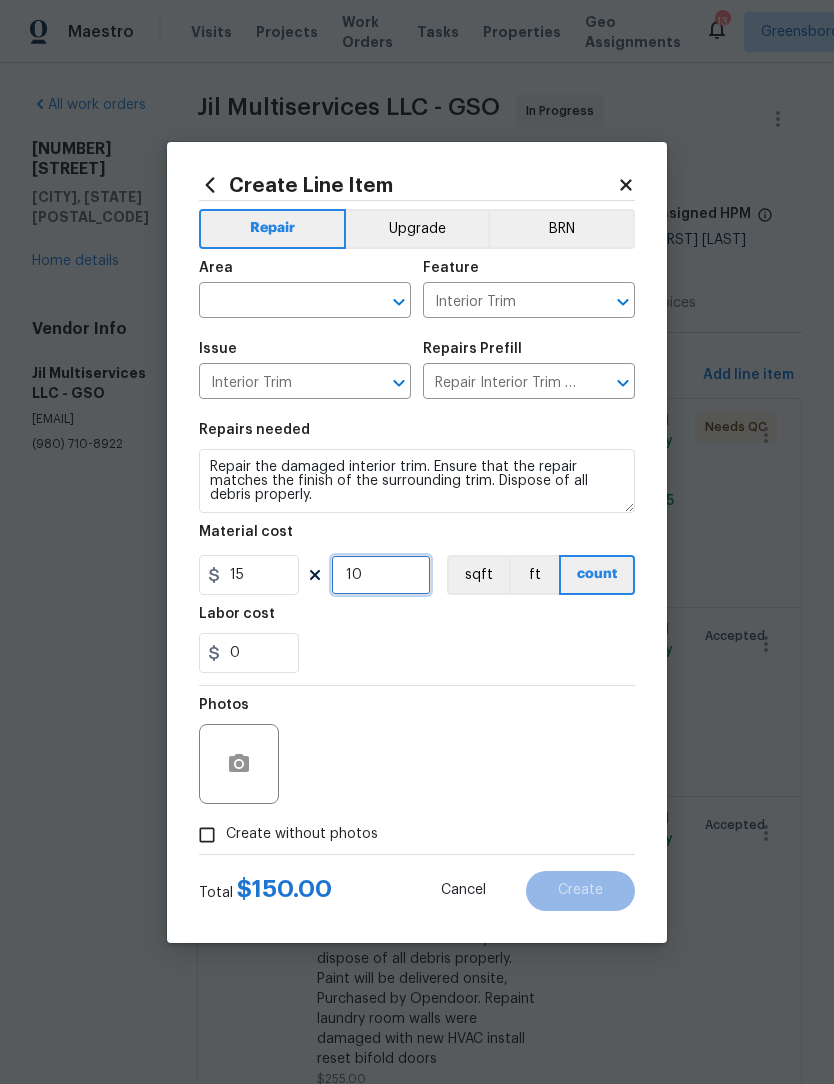 type on "10" 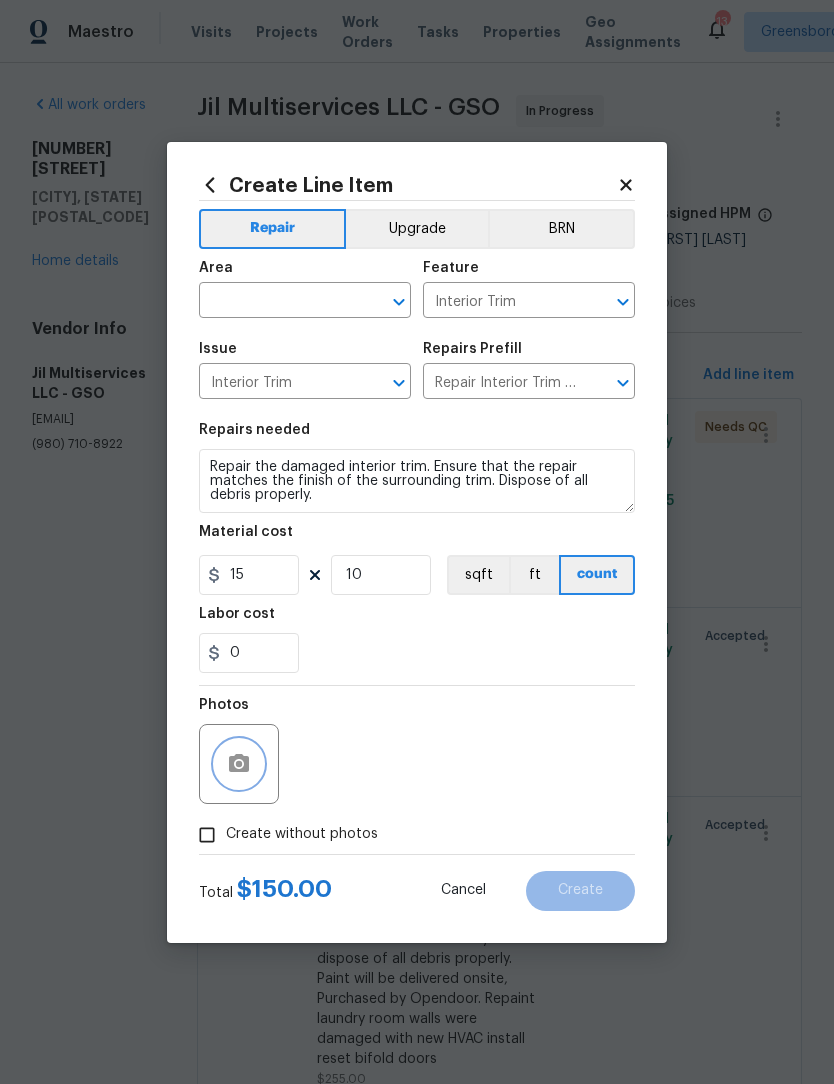 click at bounding box center (239, 764) 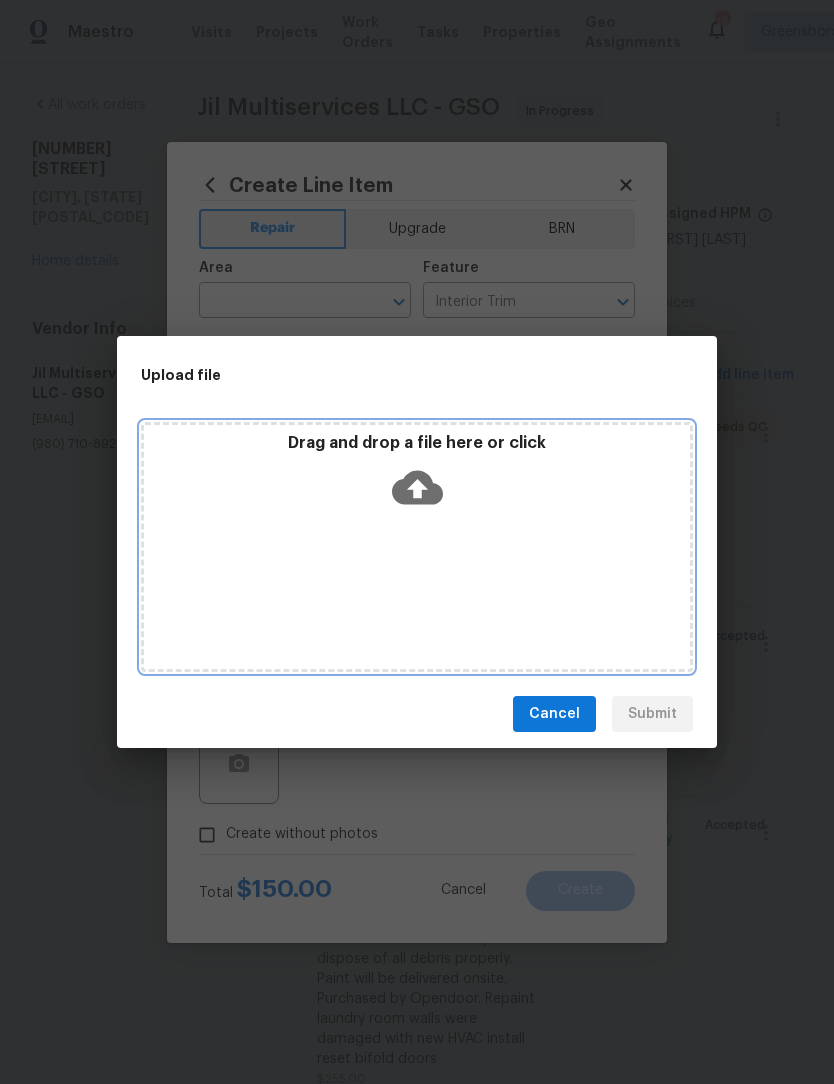 click on "Drag and drop a file here or click" at bounding box center [417, 547] 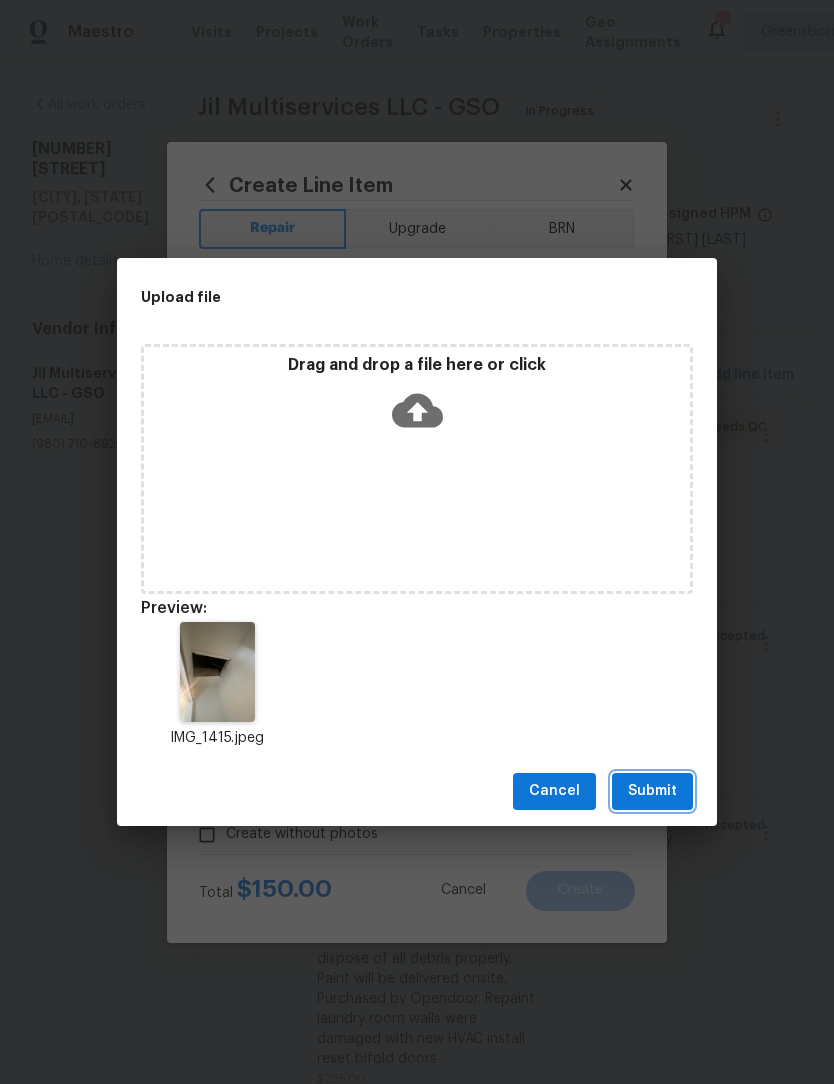 click on "Submit" at bounding box center [652, 791] 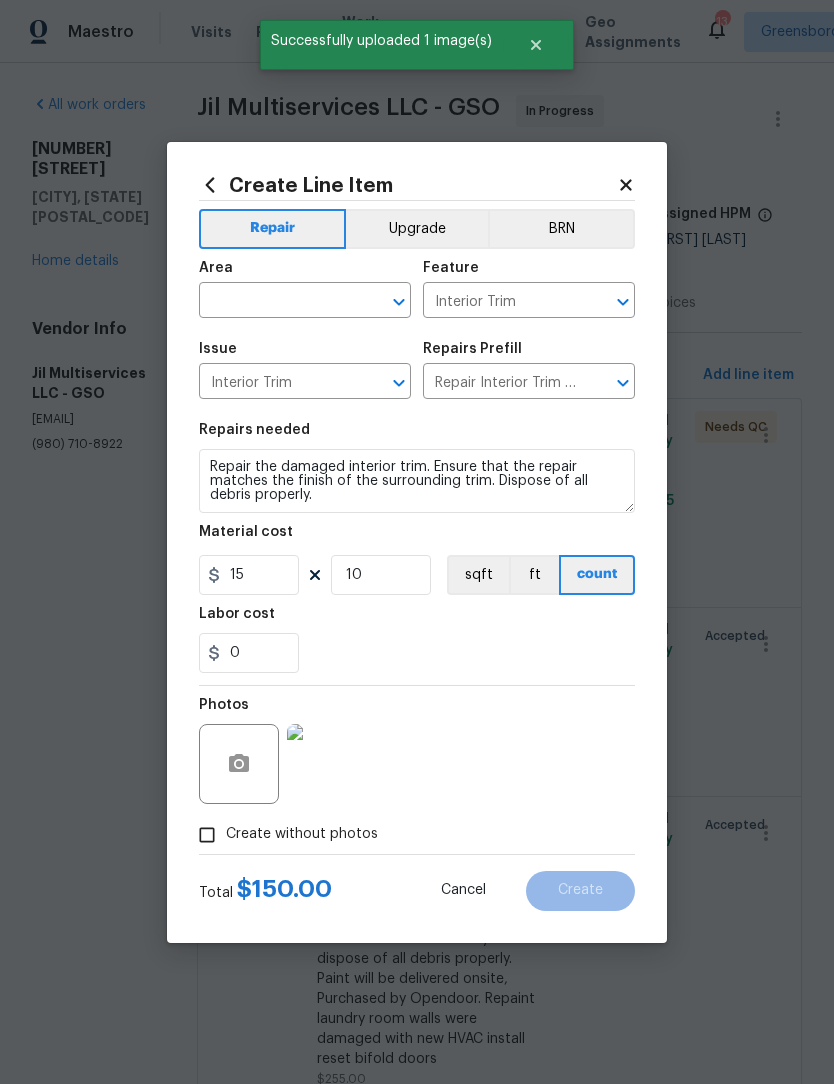click at bounding box center [277, 302] 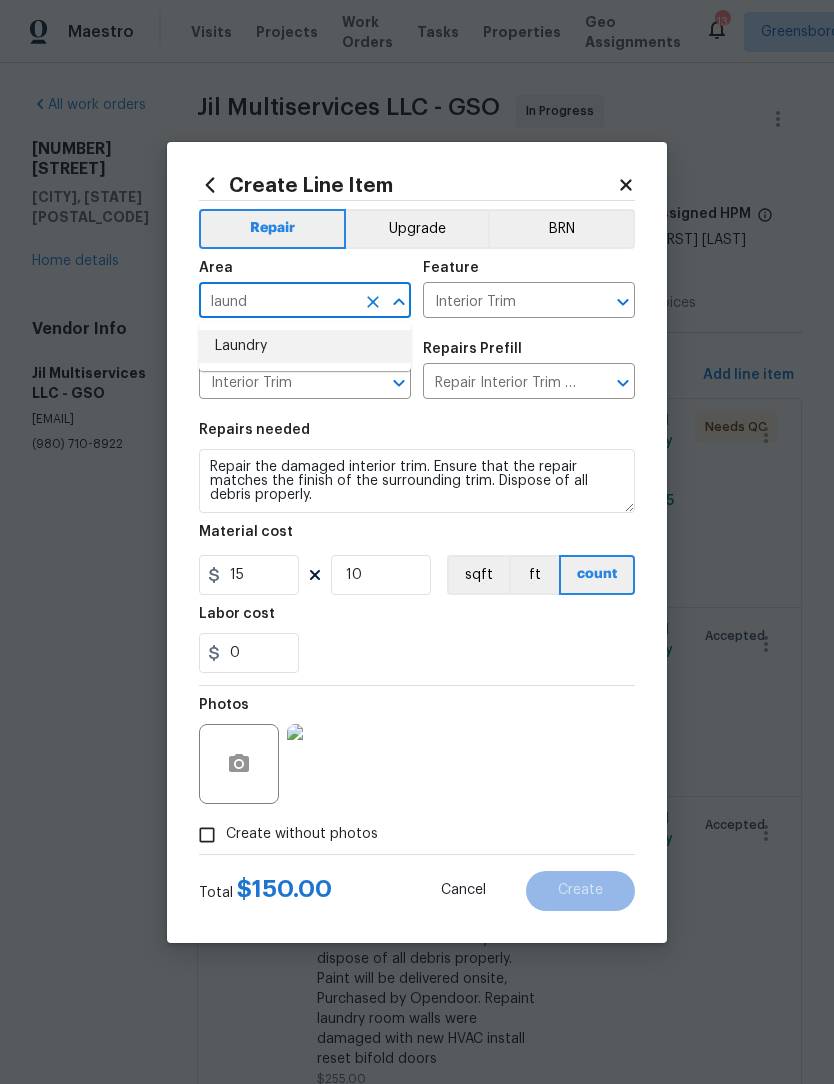 click on "Laundry" at bounding box center (305, 346) 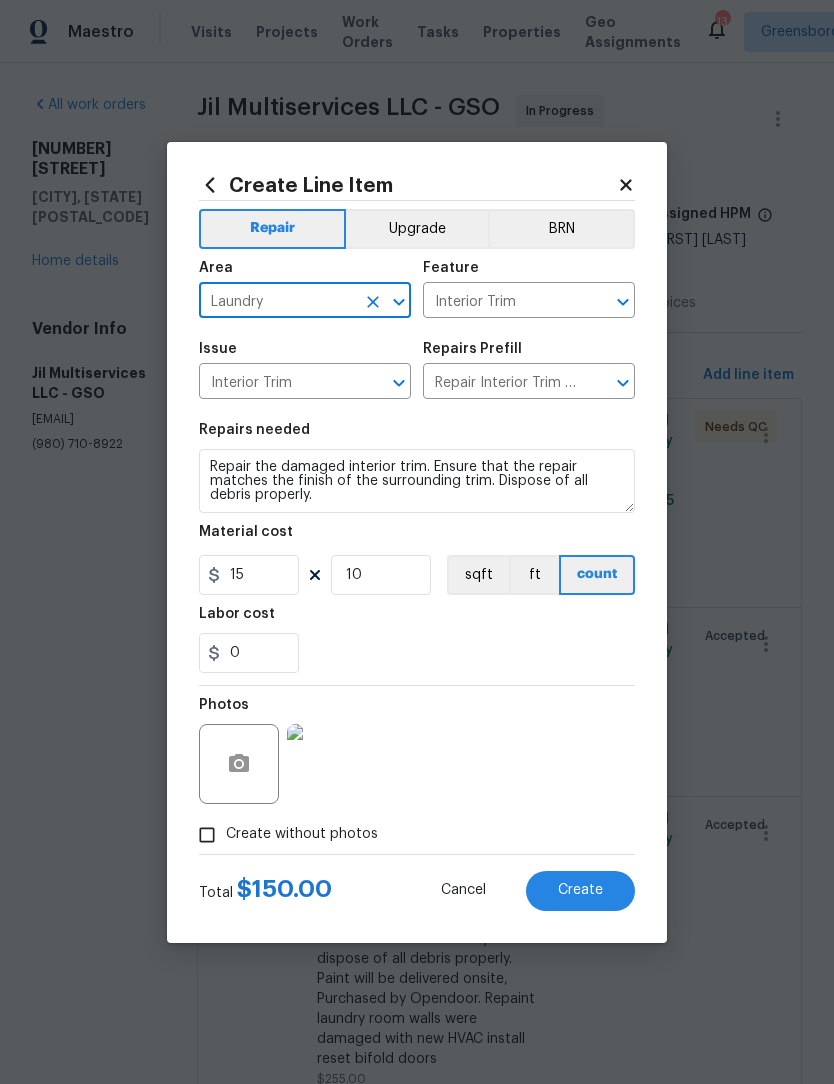 click on "Issue Interior Trim ​" at bounding box center (305, 370) 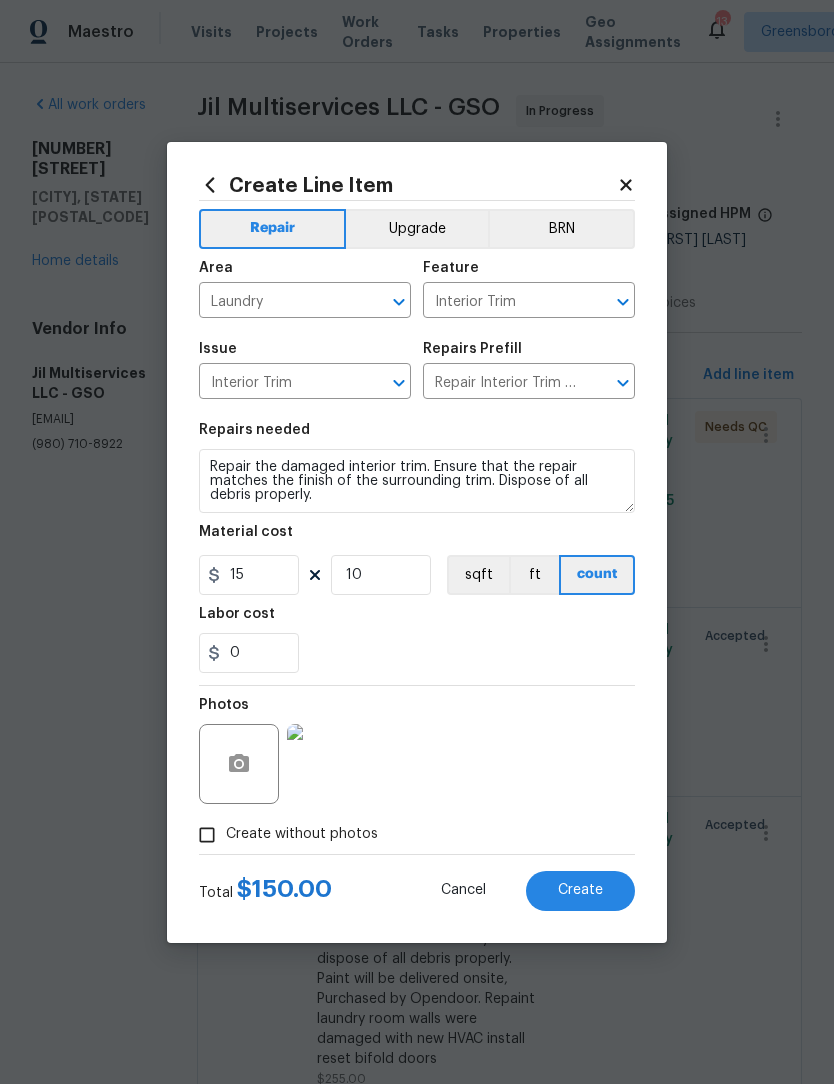 click on "Create" at bounding box center [580, 891] 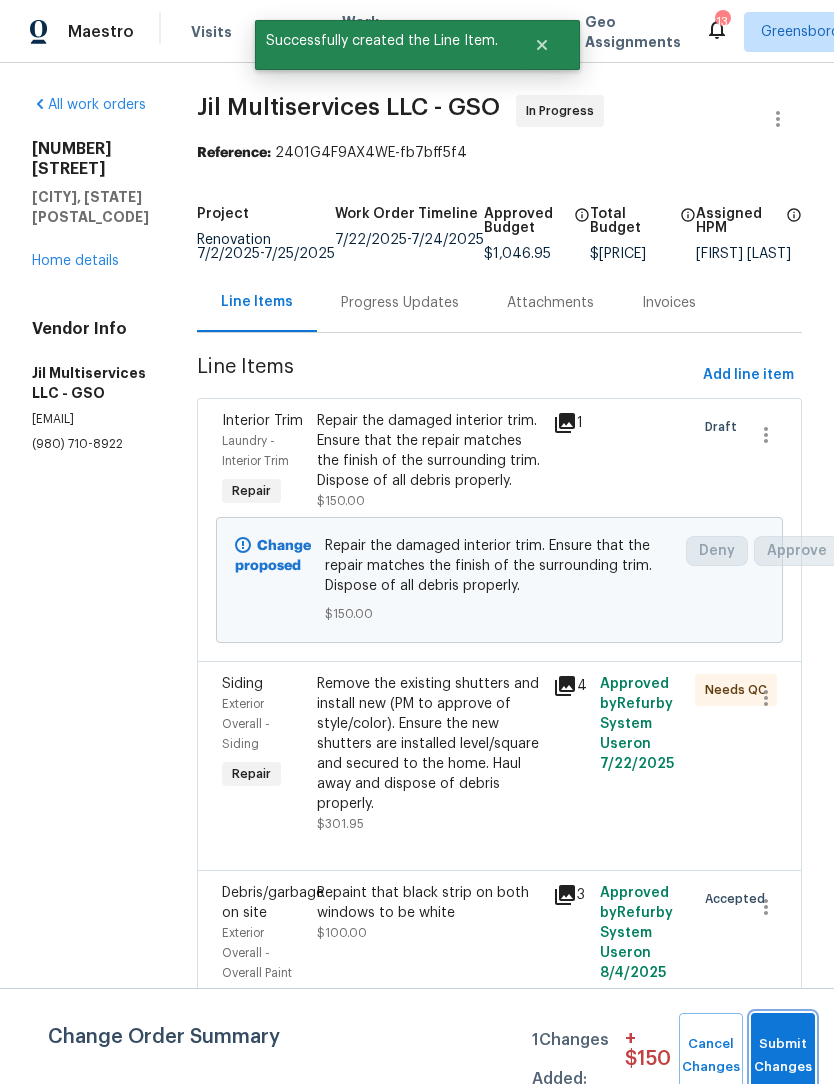 click on "Submit Changes" at bounding box center [783, 1056] 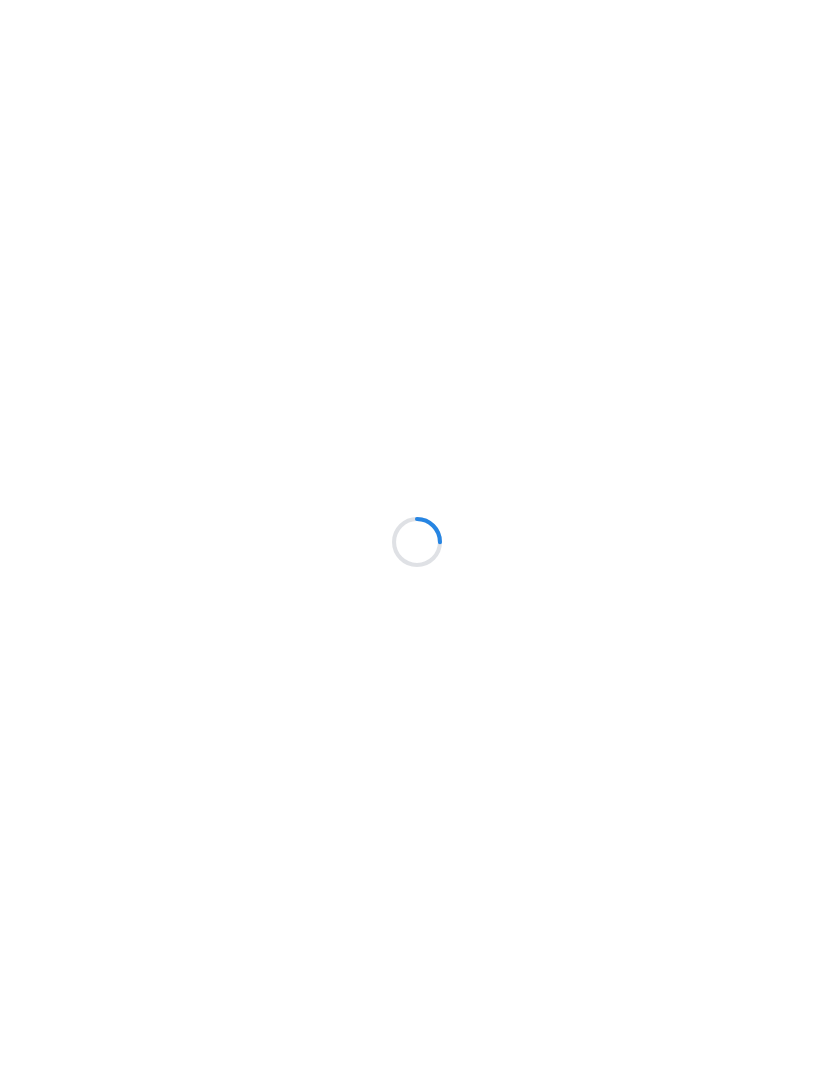 scroll, scrollTop: 0, scrollLeft: 0, axis: both 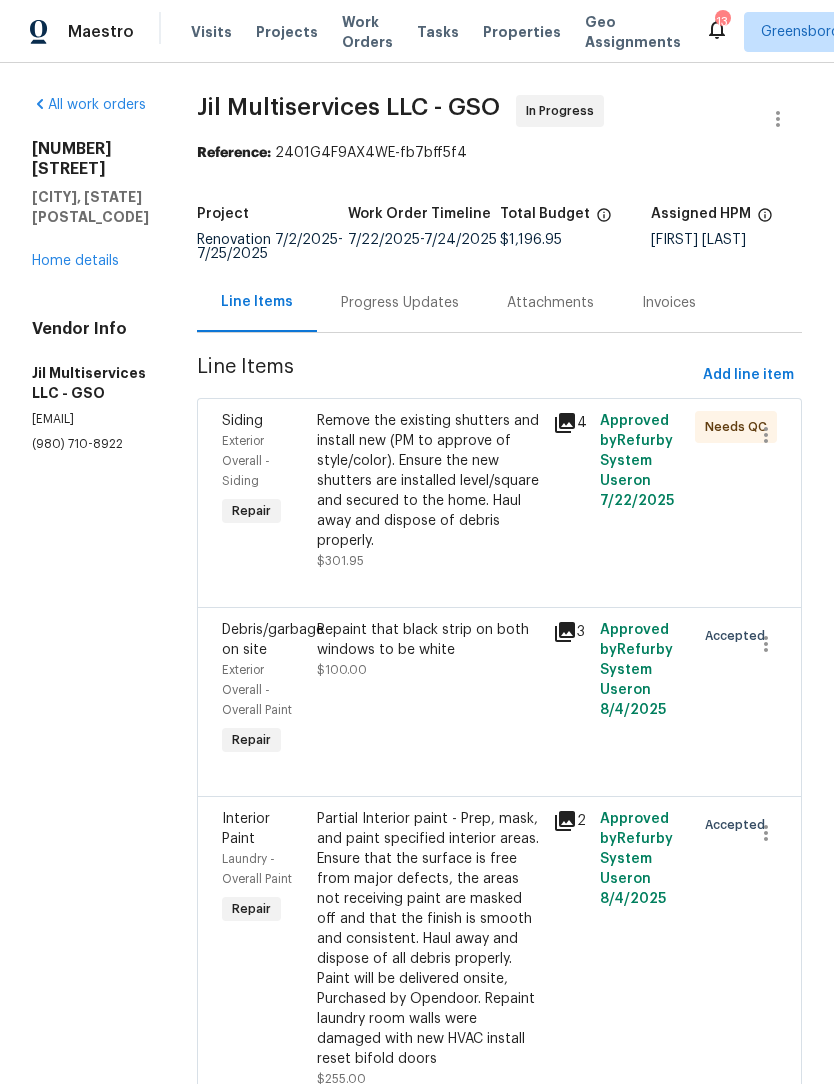 click on "Home details" at bounding box center [75, 261] 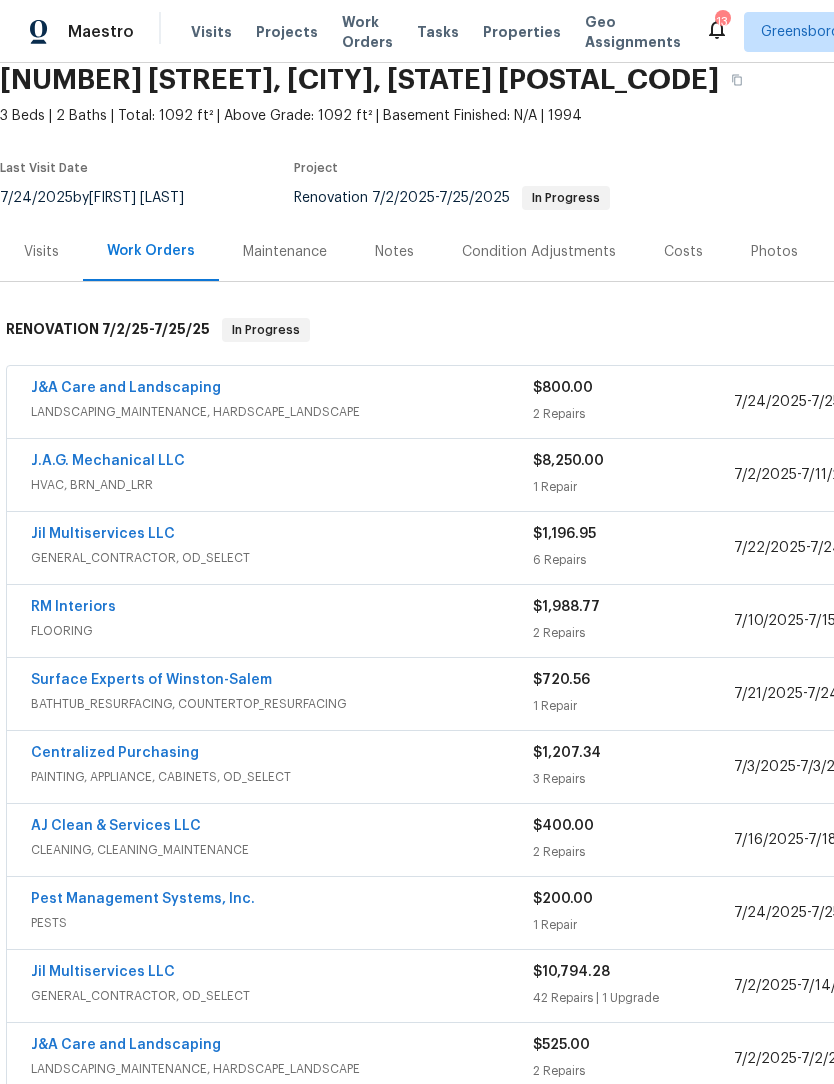scroll, scrollTop: 81, scrollLeft: 0, axis: vertical 